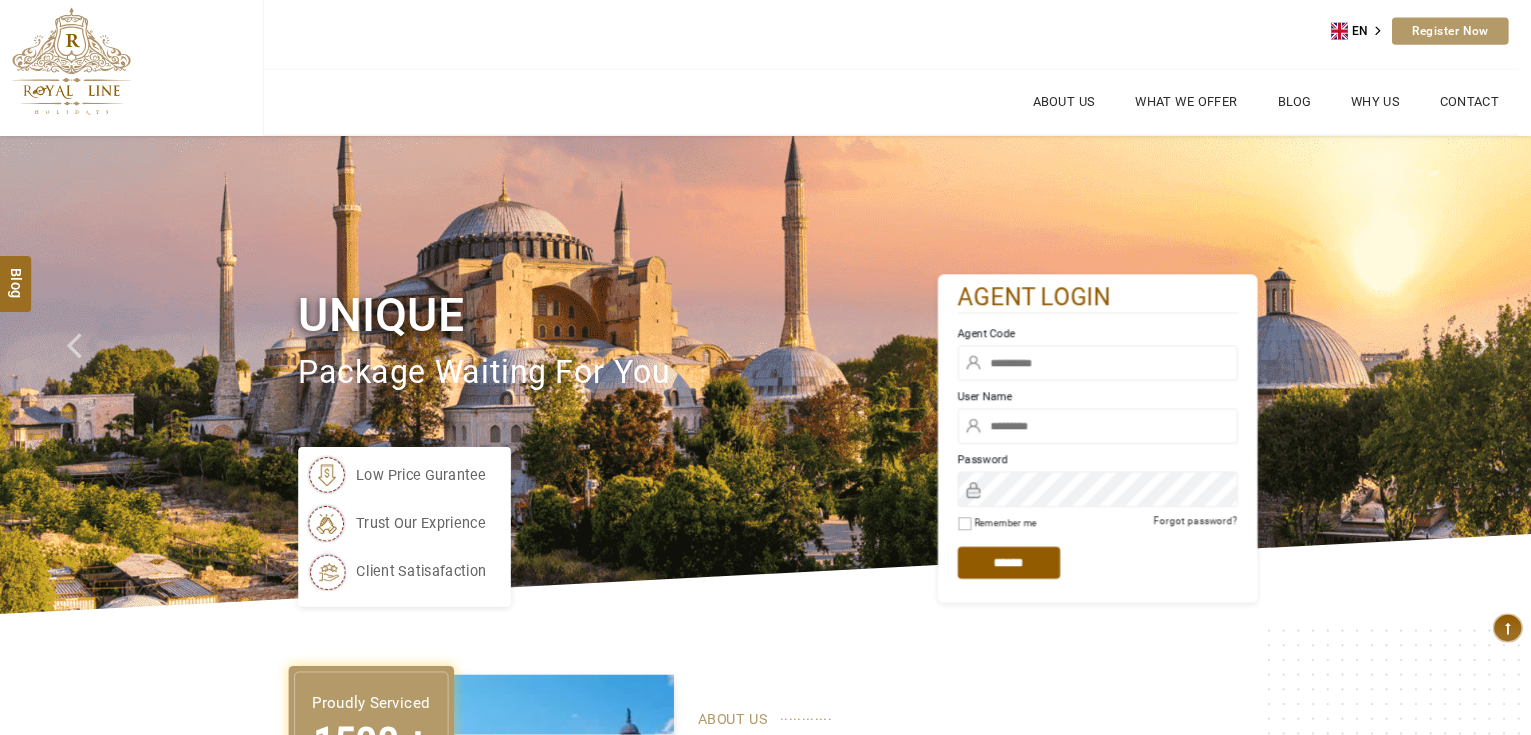 scroll, scrollTop: 0, scrollLeft: 0, axis: both 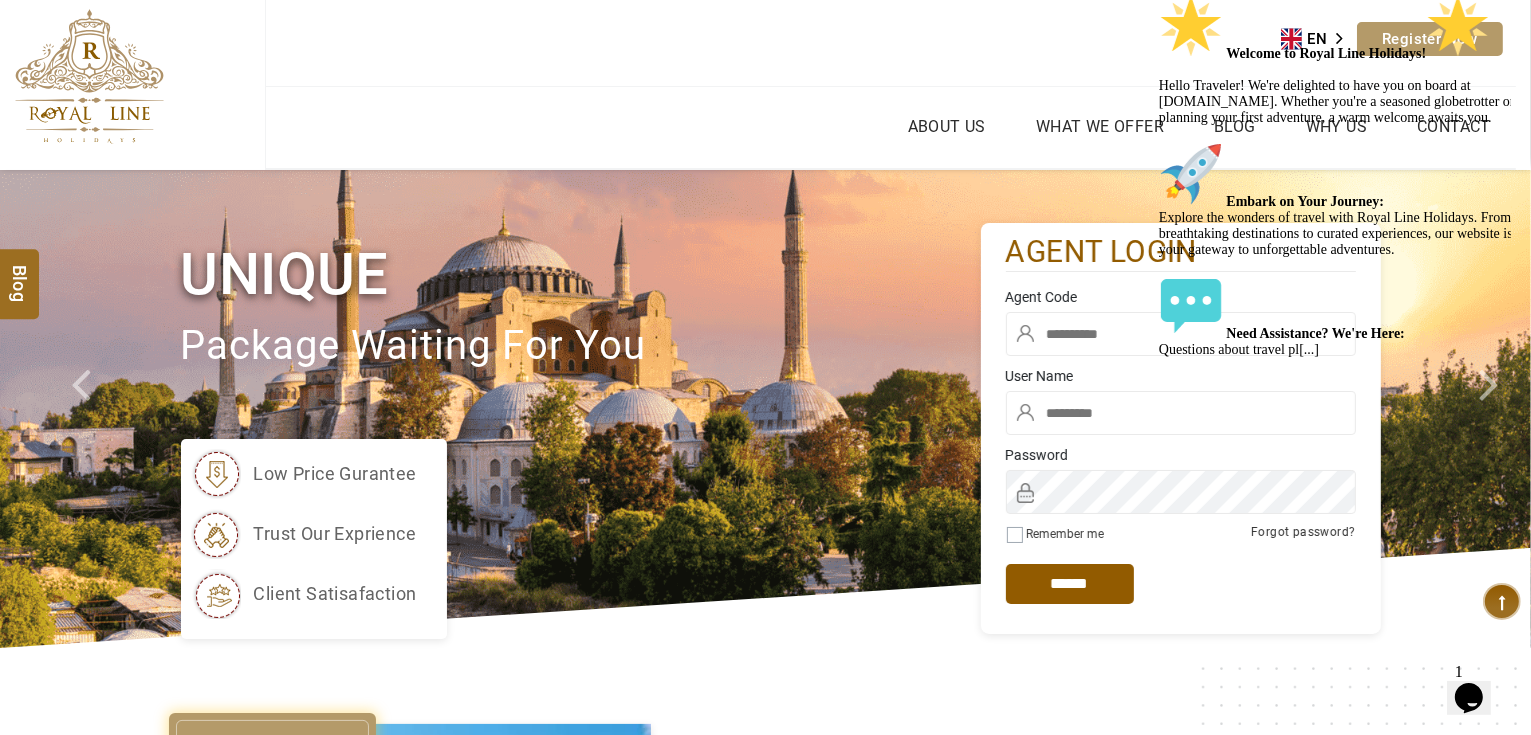 type on "*******" 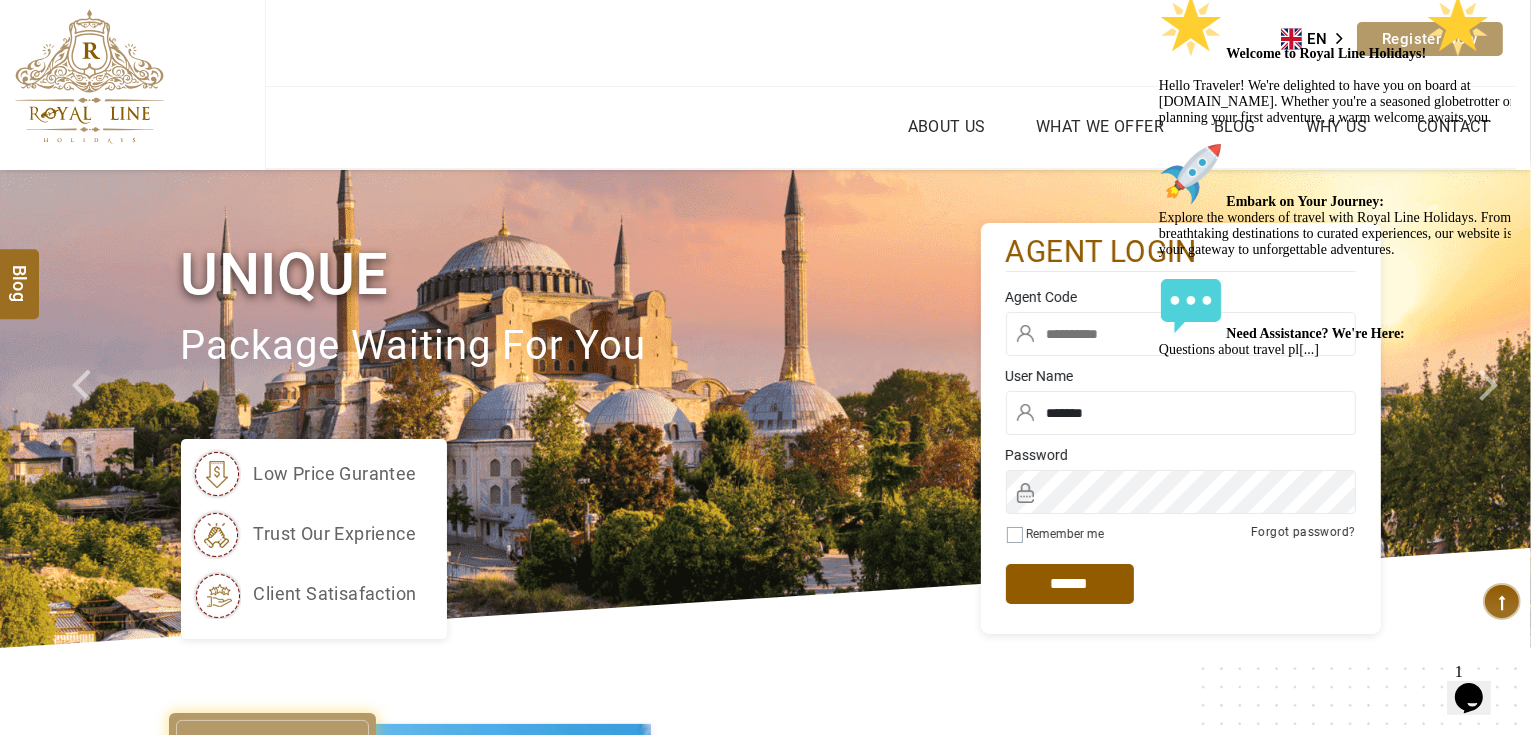 click at bounding box center [1181, 334] 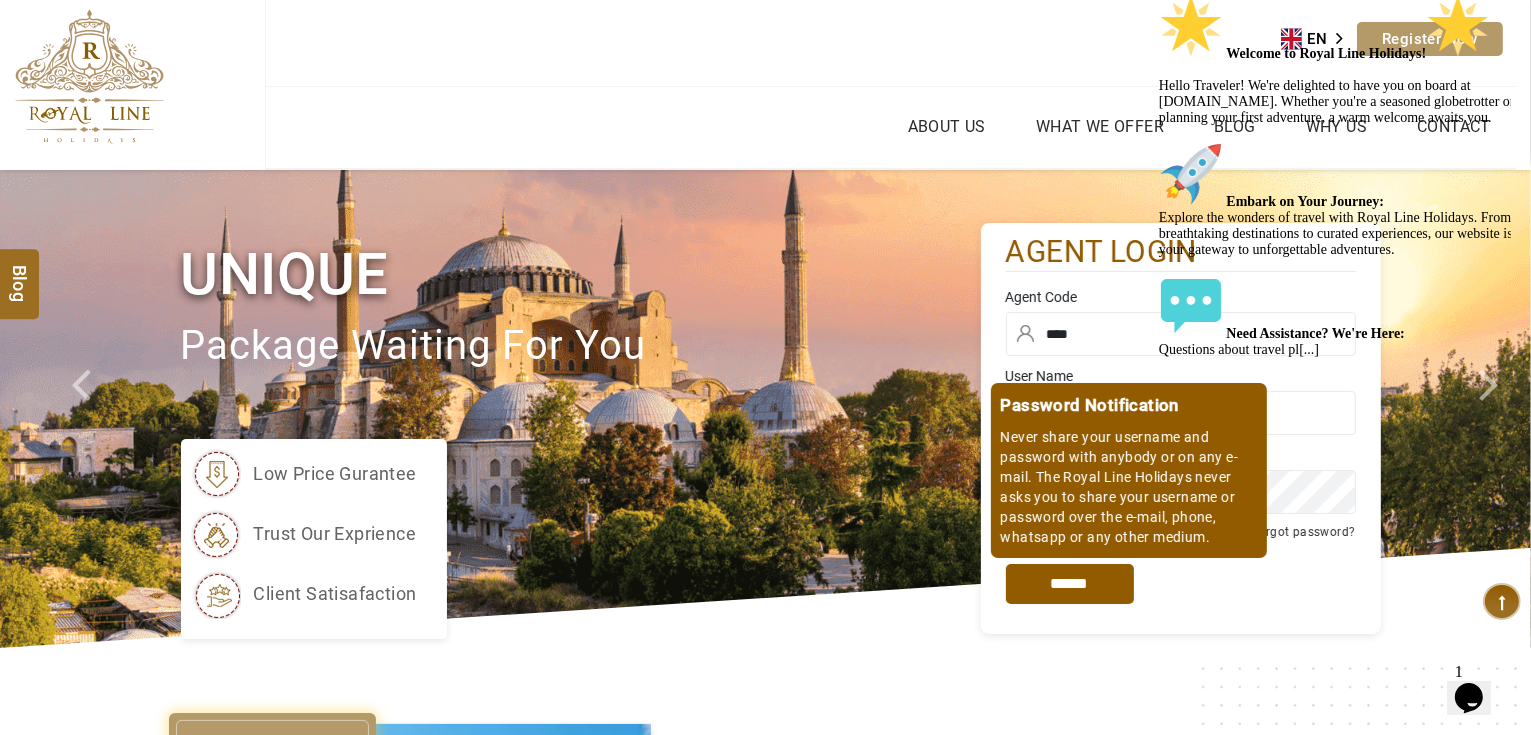 type on "****" 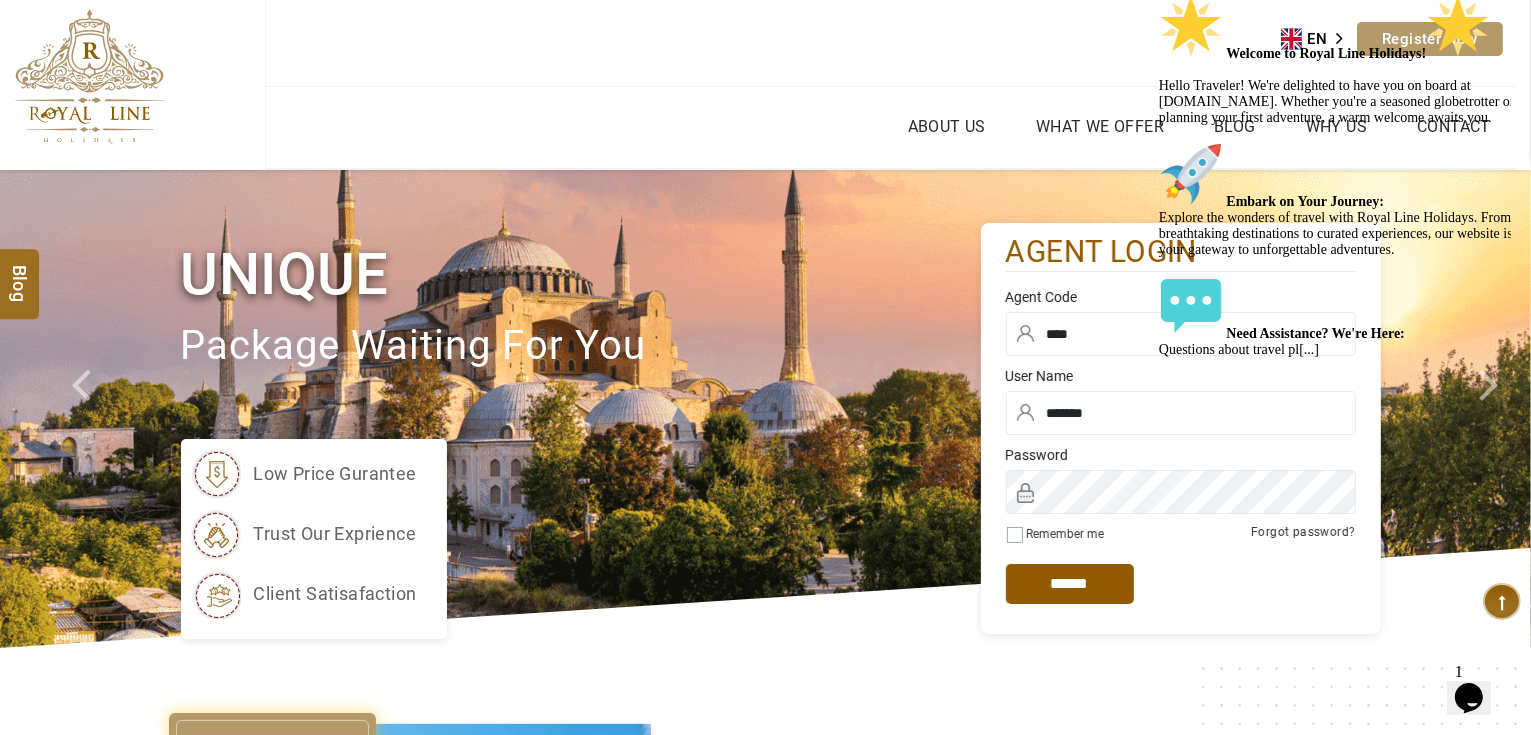 click at bounding box center [1158, -6] 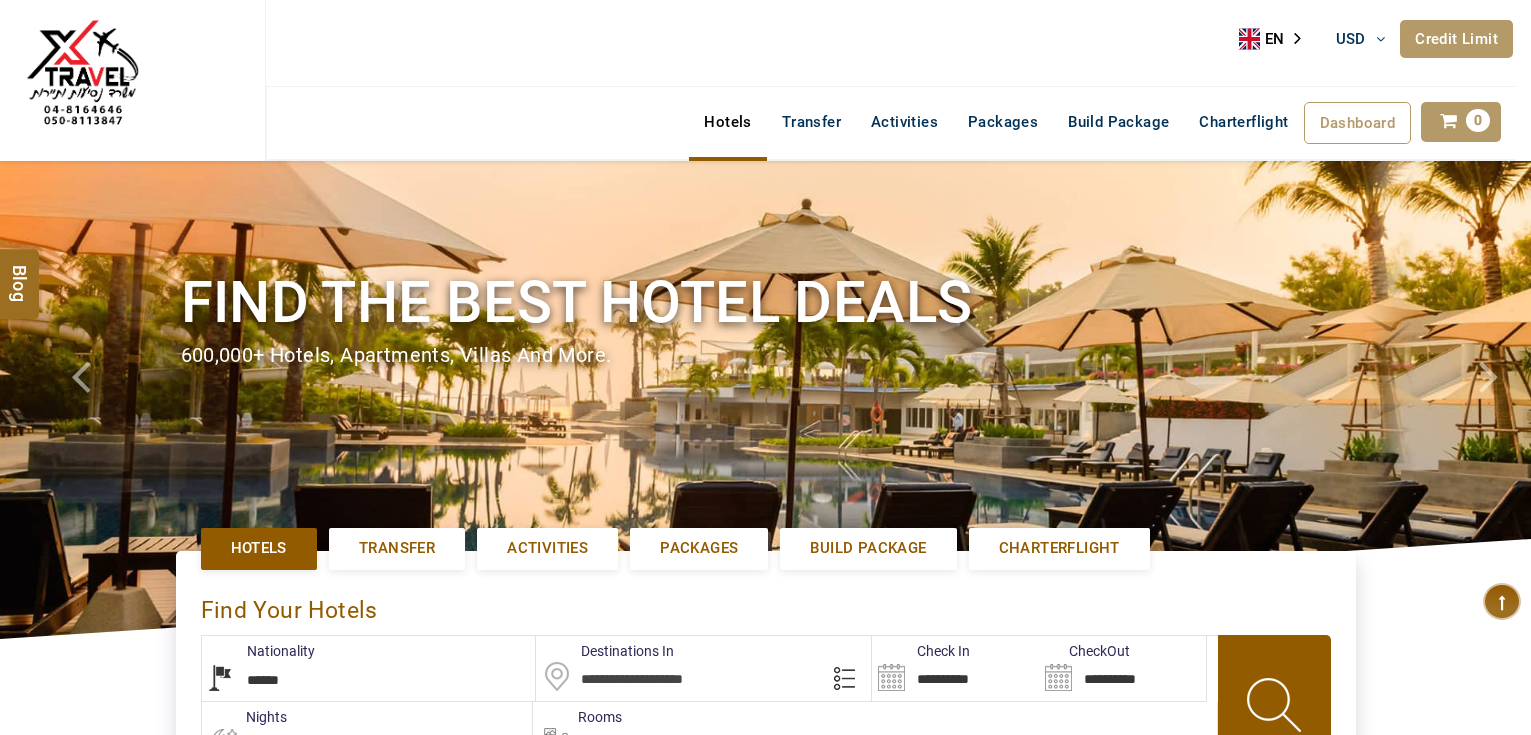select on "******" 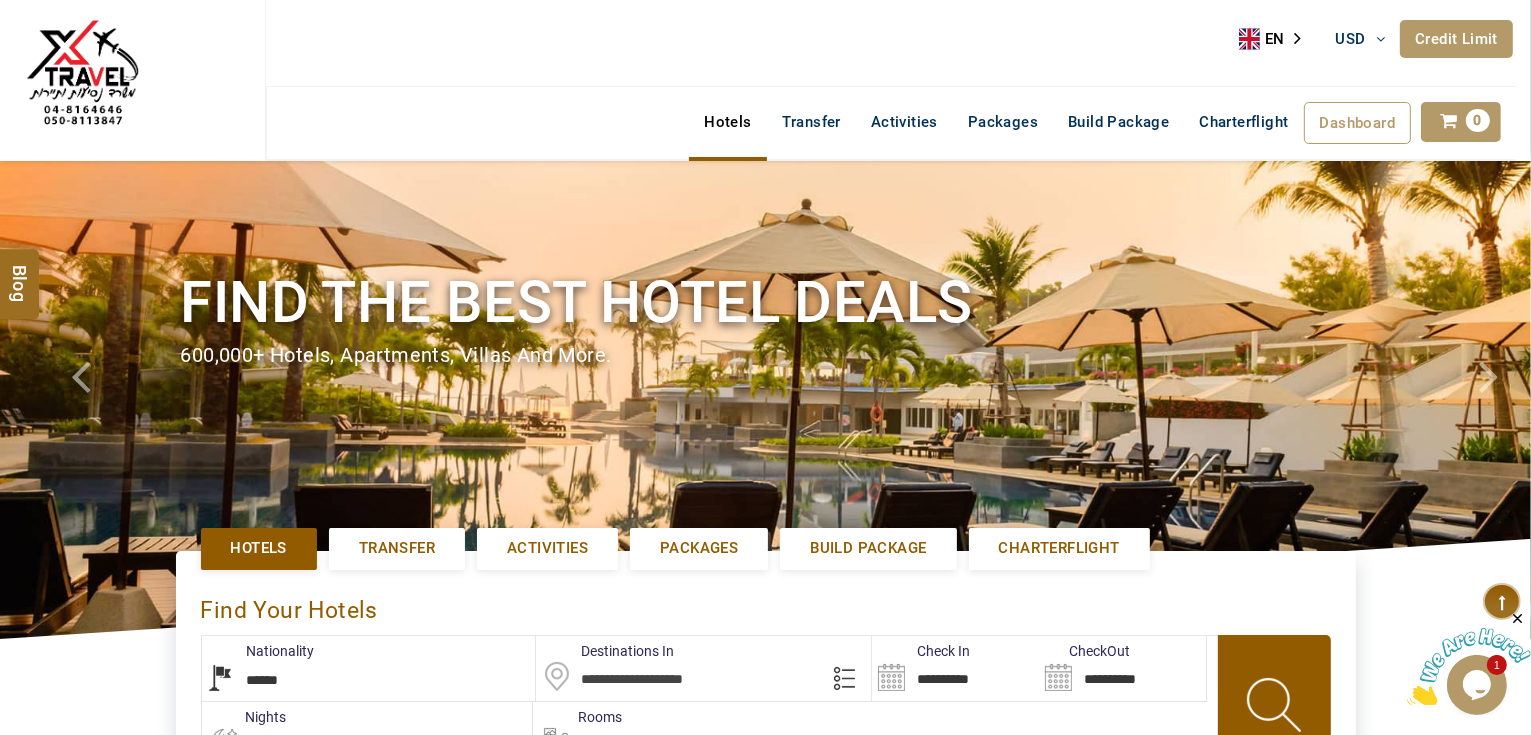 scroll, scrollTop: 0, scrollLeft: 0, axis: both 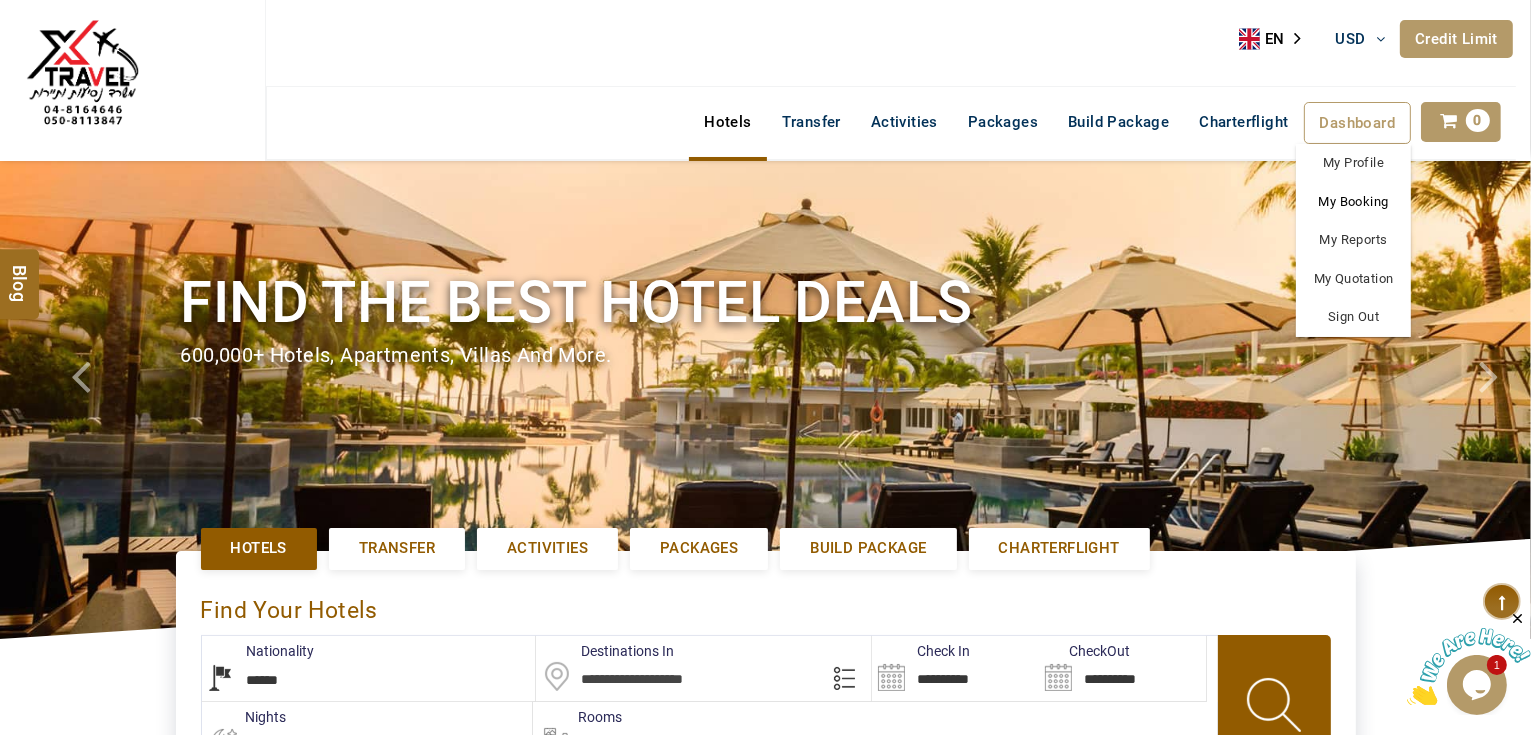 click on "My Booking" at bounding box center [1353, 202] 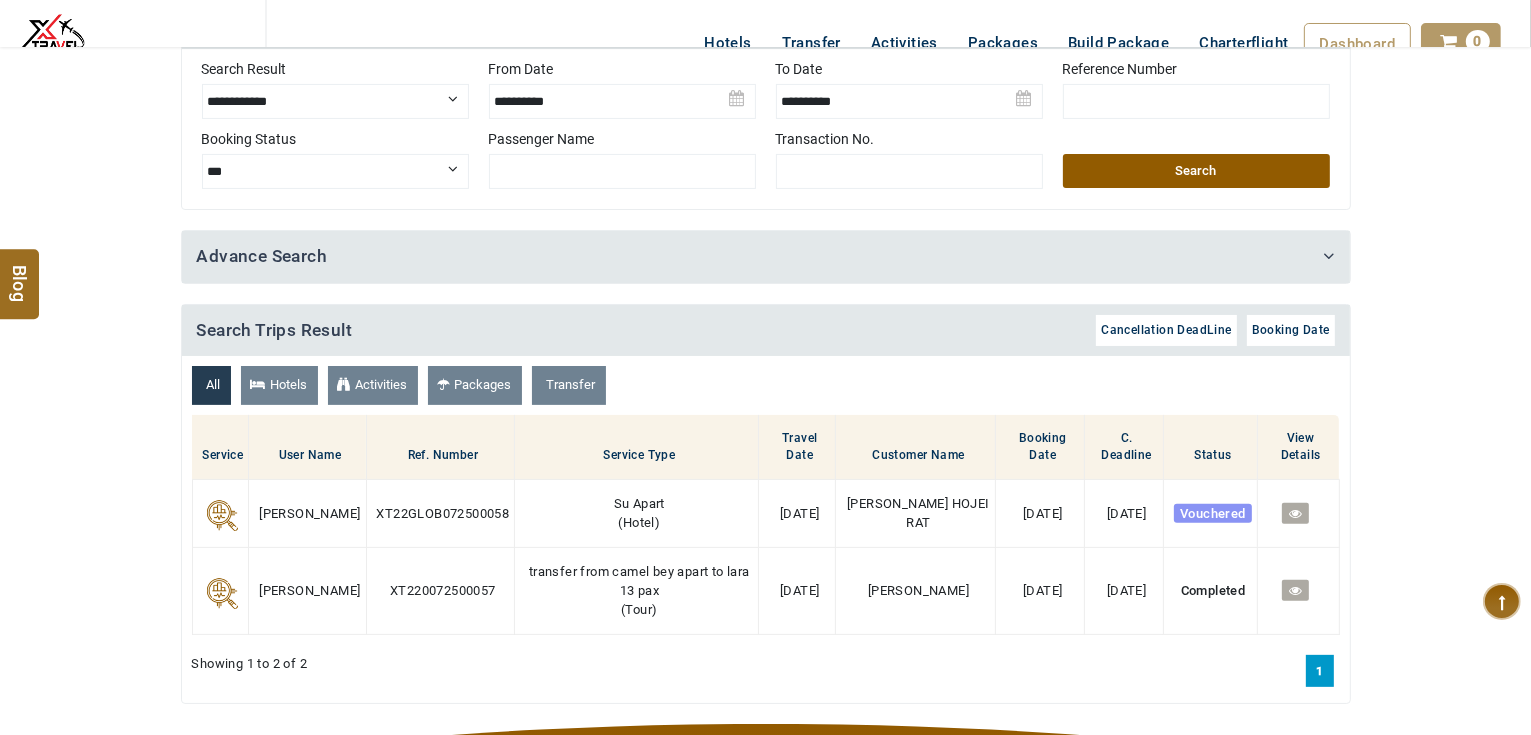 scroll, scrollTop: 560, scrollLeft: 0, axis: vertical 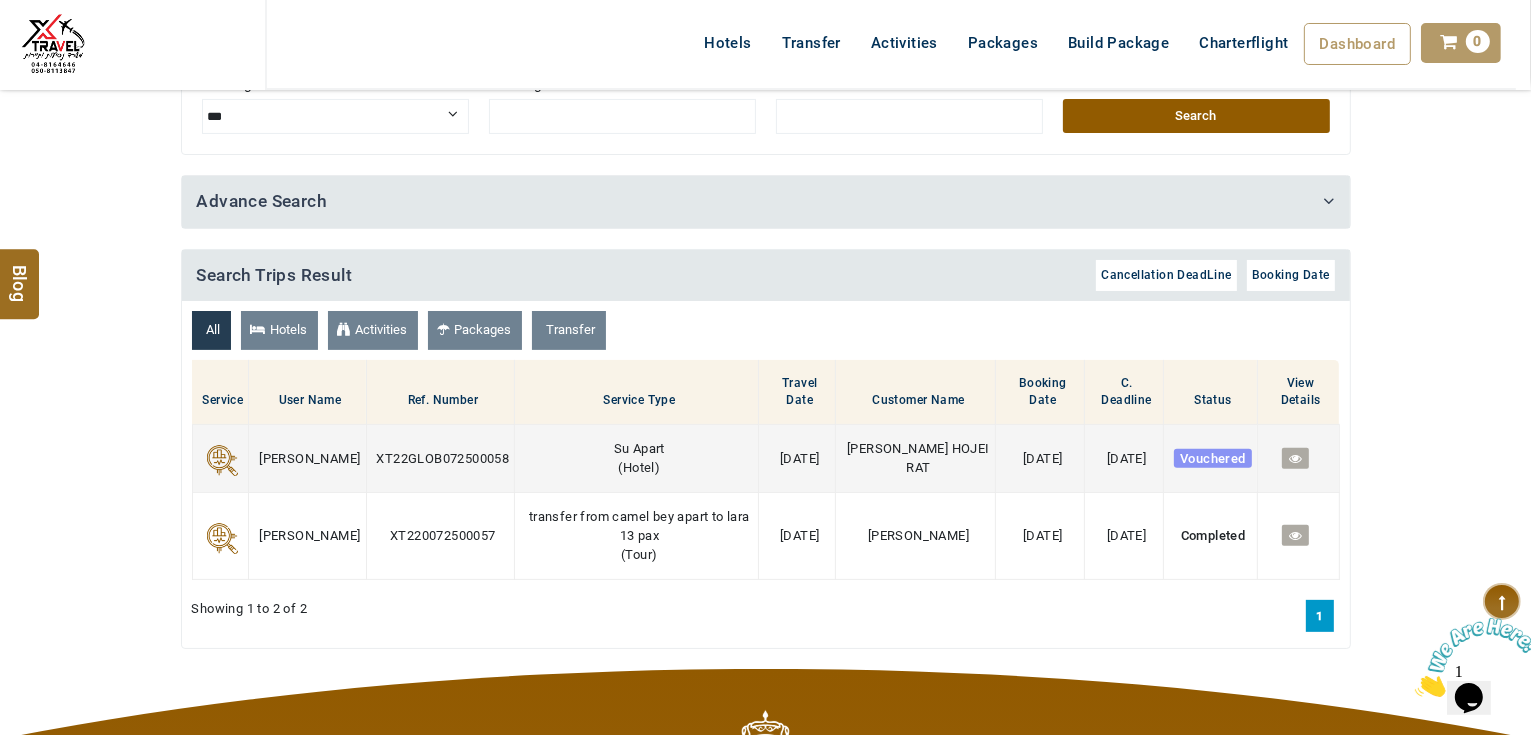 click at bounding box center (1295, 458) 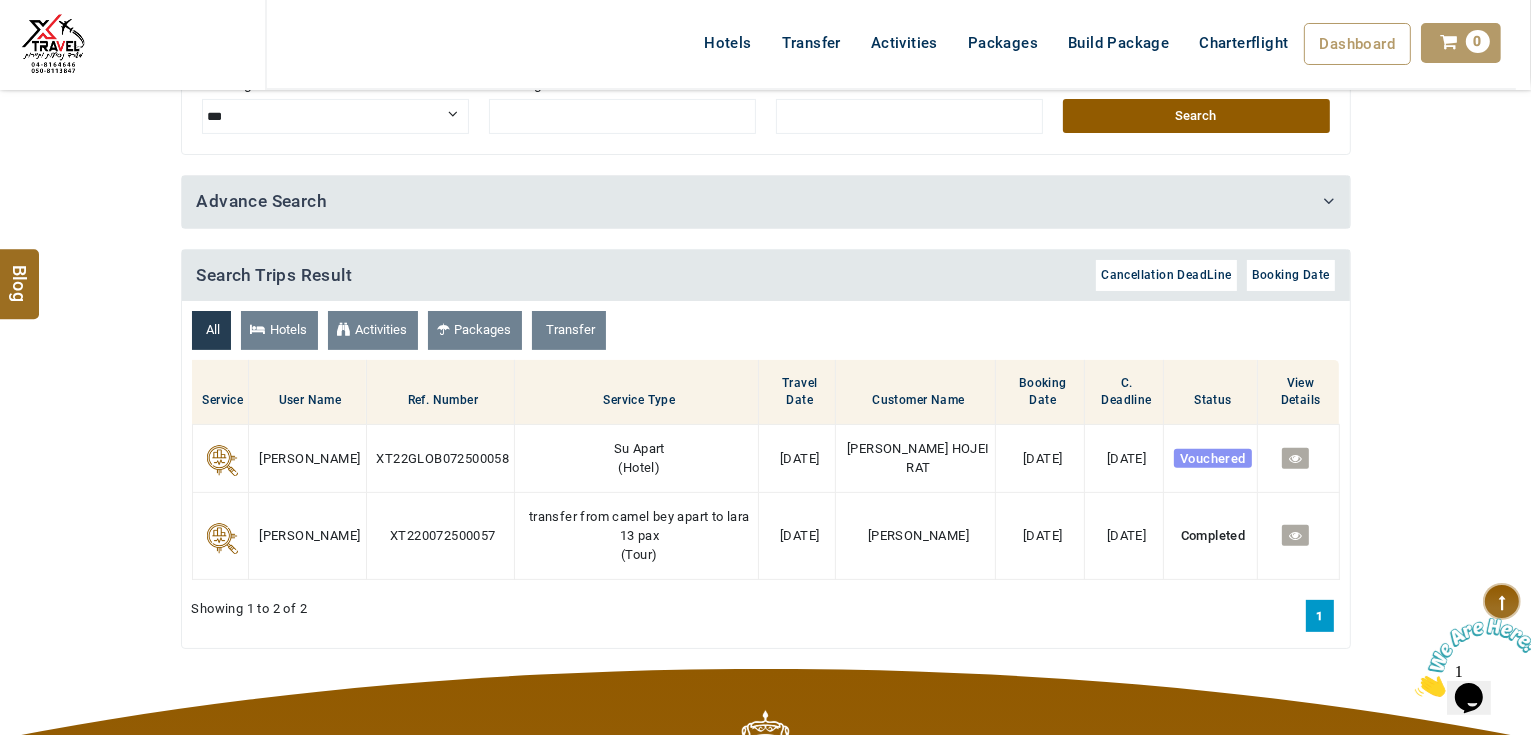 scroll, scrollTop: 240, scrollLeft: 0, axis: vertical 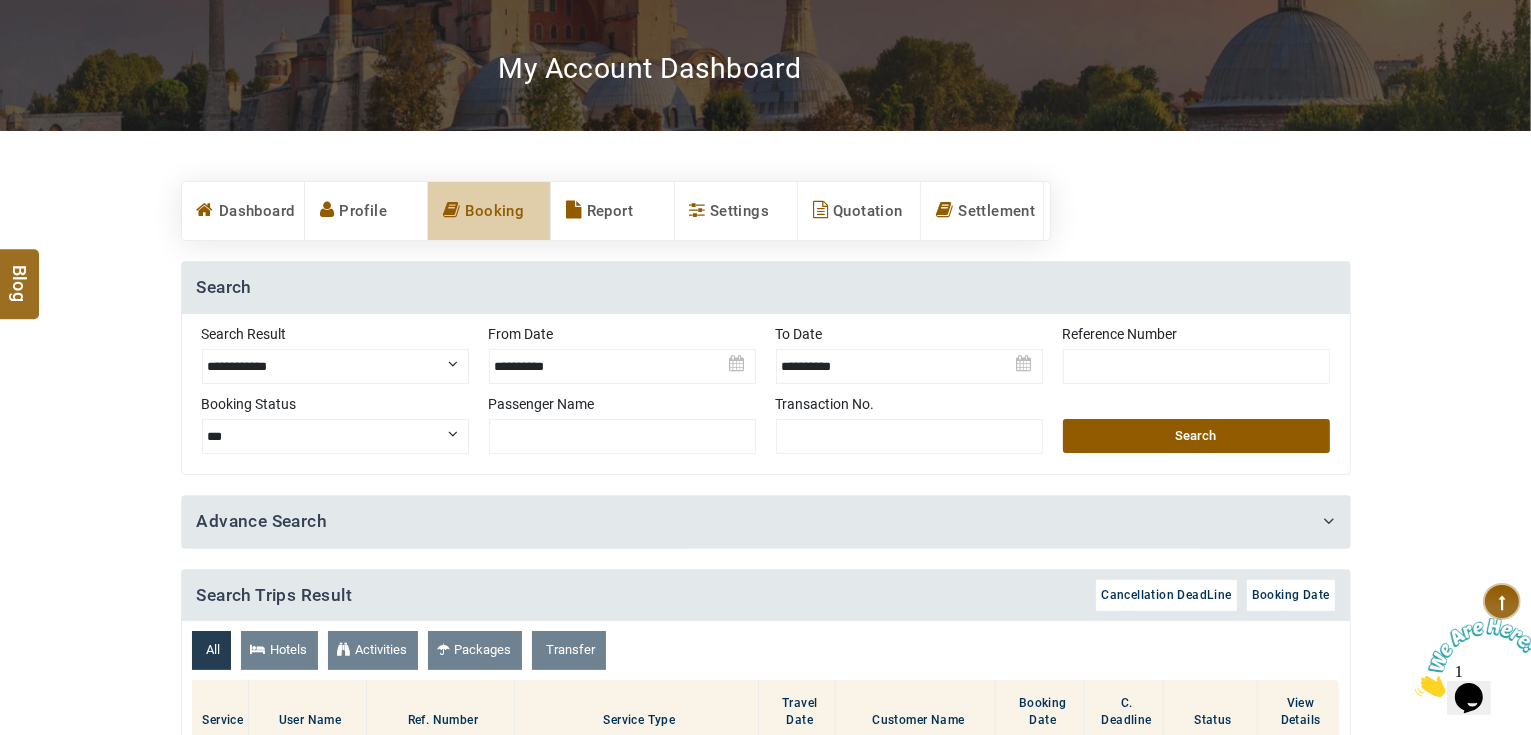 click on "**********" at bounding box center [335, 366] 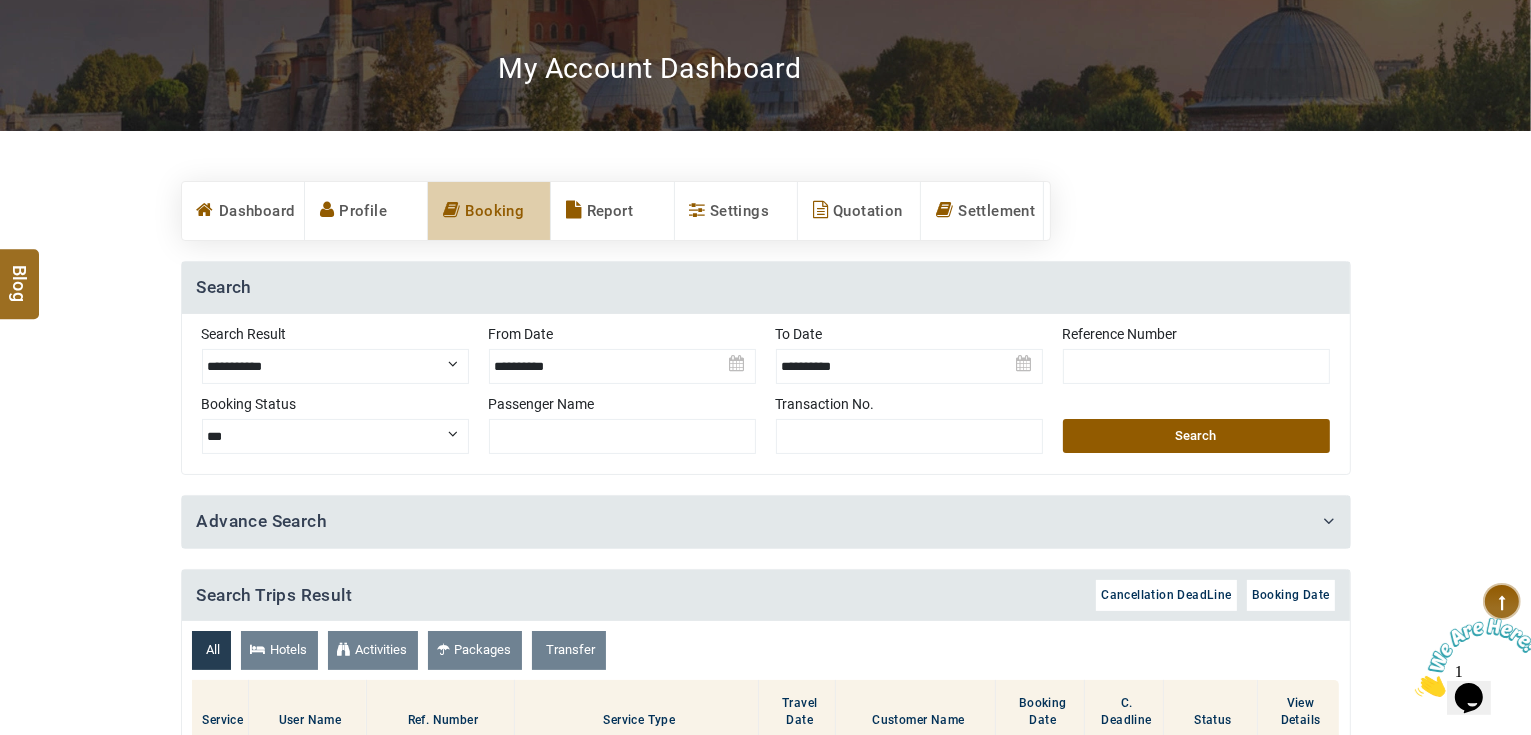 click on "**********" at bounding box center [335, 366] 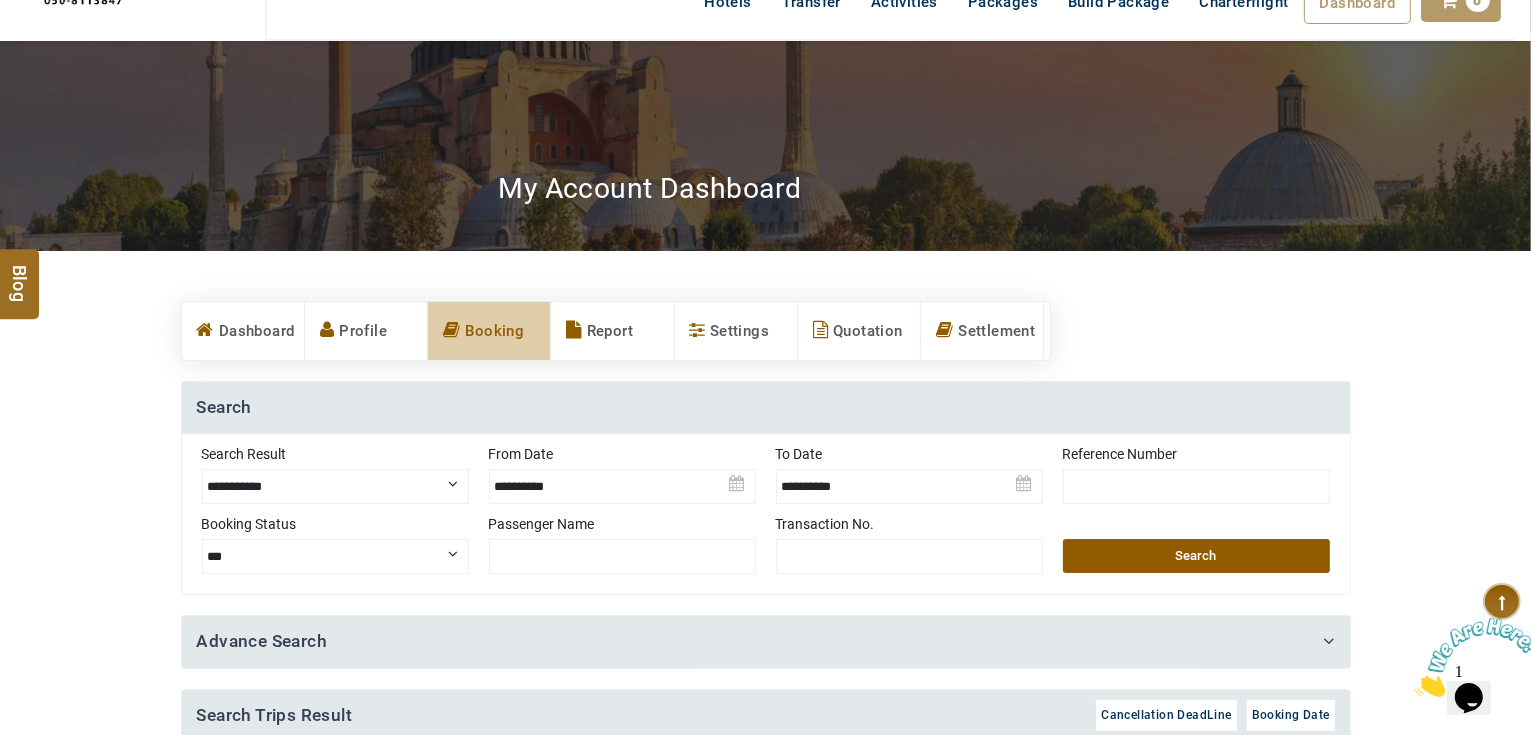 scroll, scrollTop: 0, scrollLeft: 0, axis: both 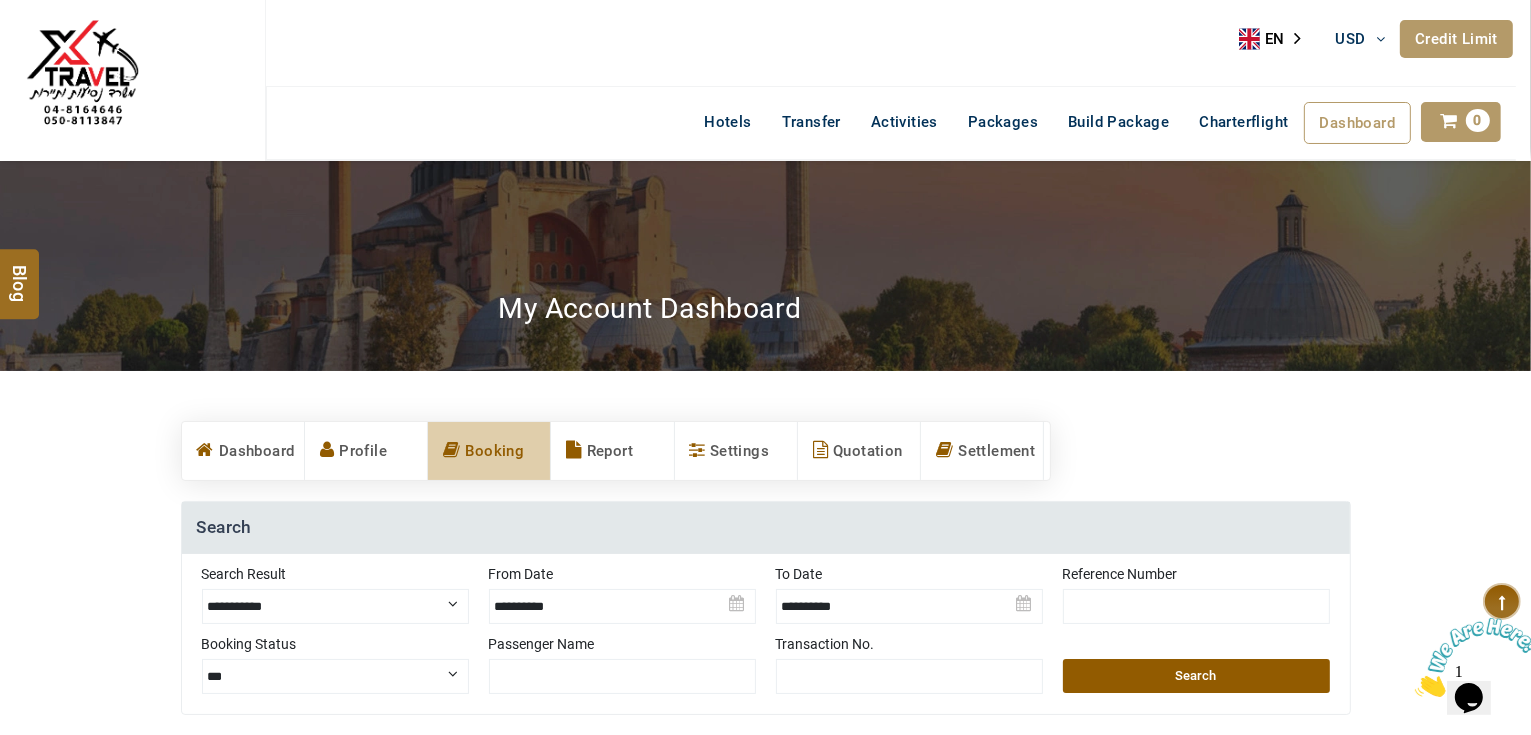 click on "Credit Limit" at bounding box center [1456, 39] 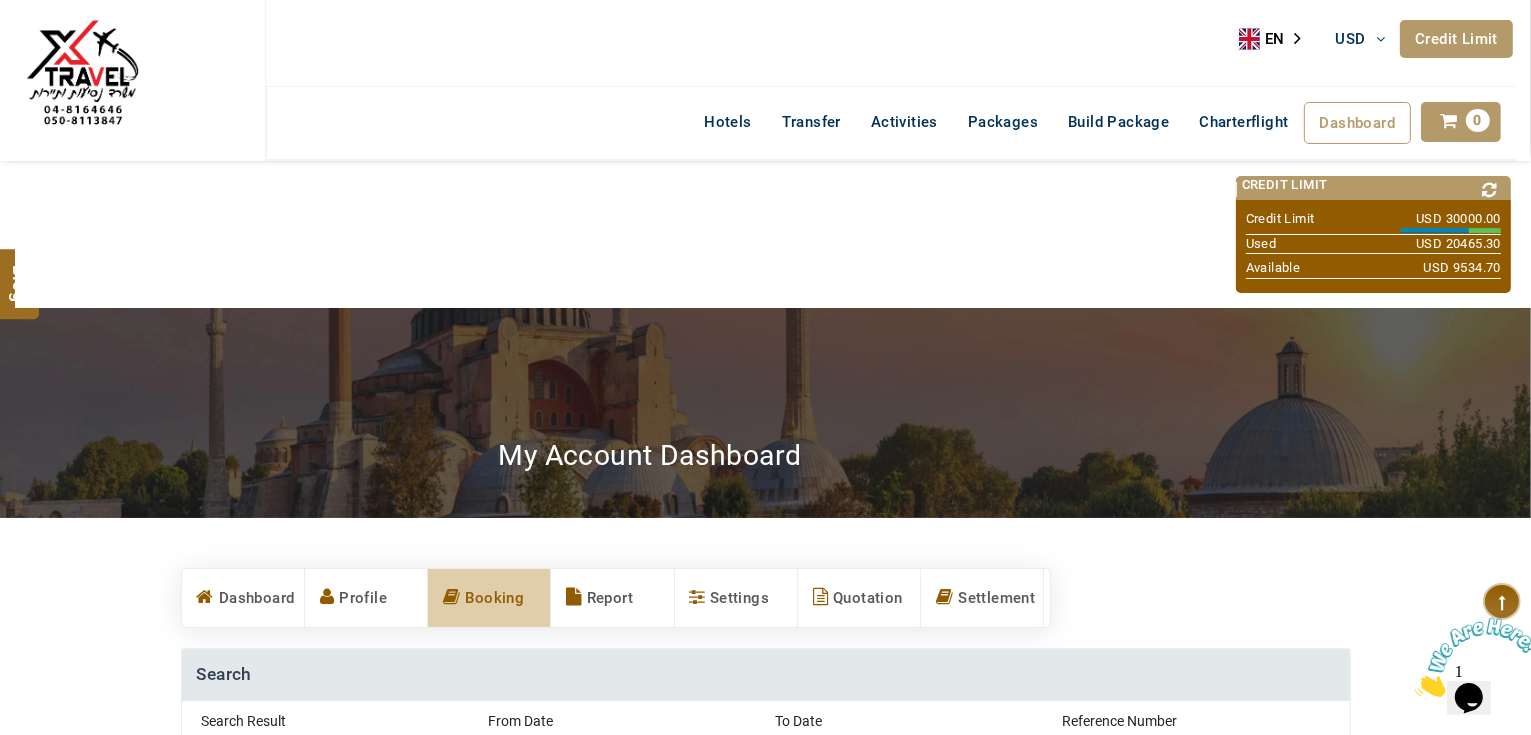 click on "Credit Limit" at bounding box center (1456, 39) 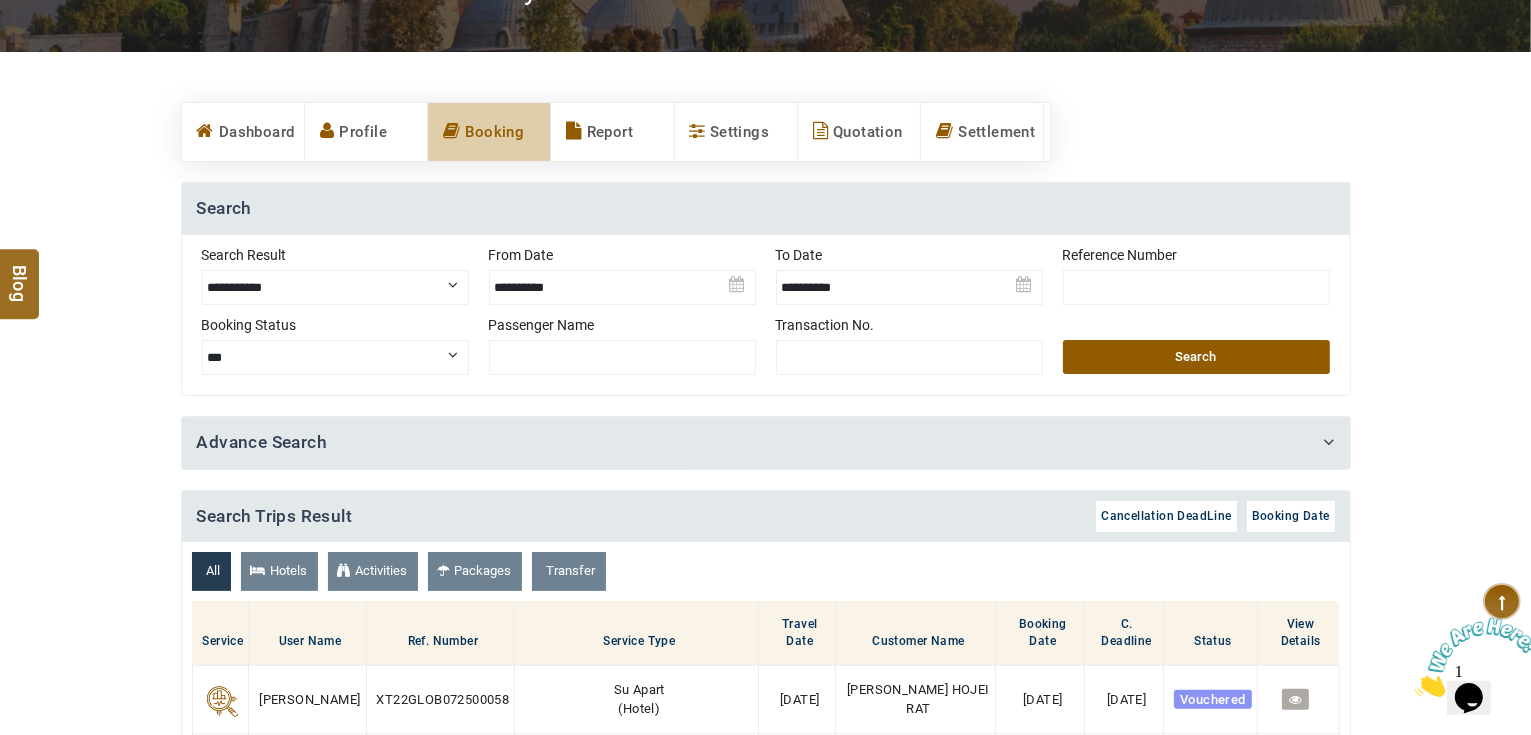 scroll, scrollTop: 320, scrollLeft: 0, axis: vertical 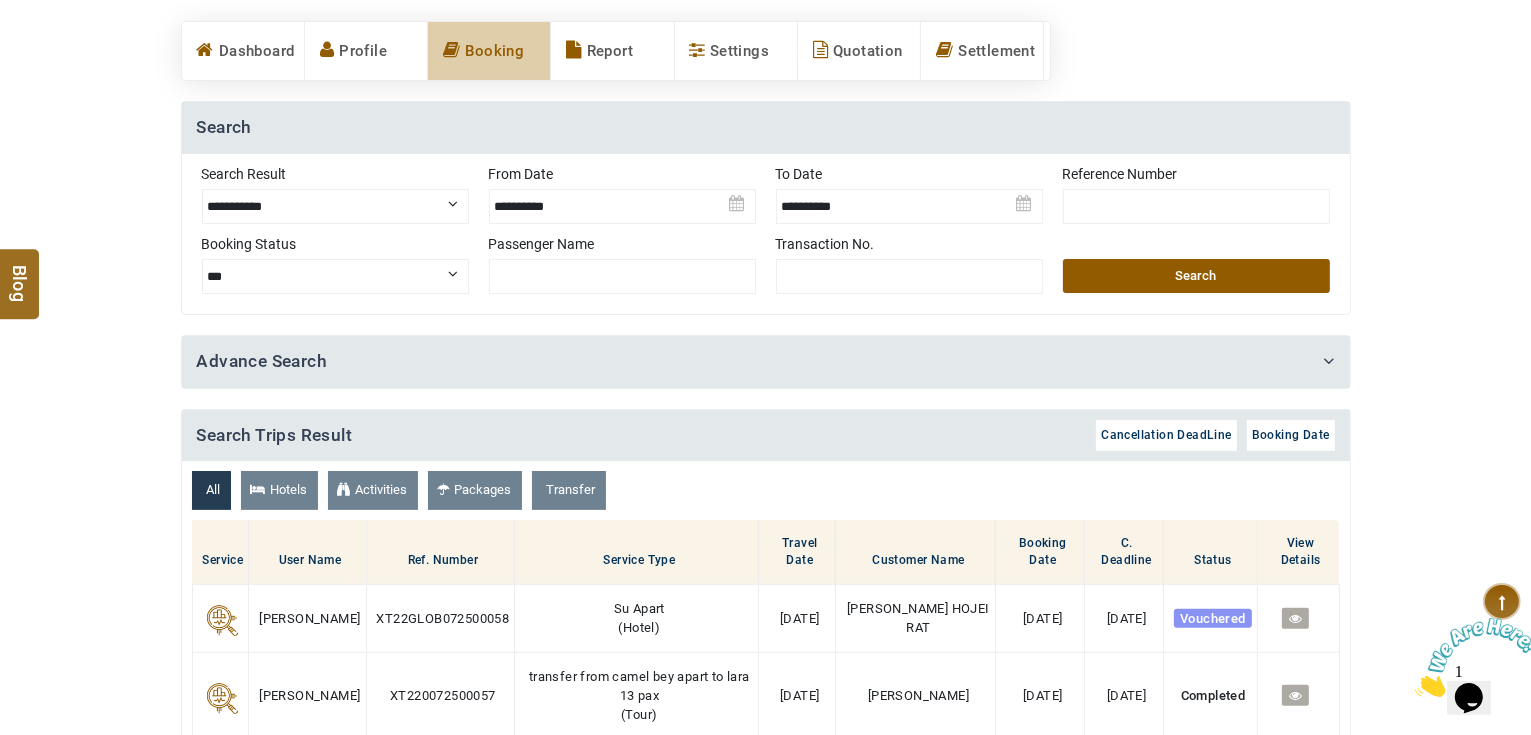 click on "**********" at bounding box center [335, 206] 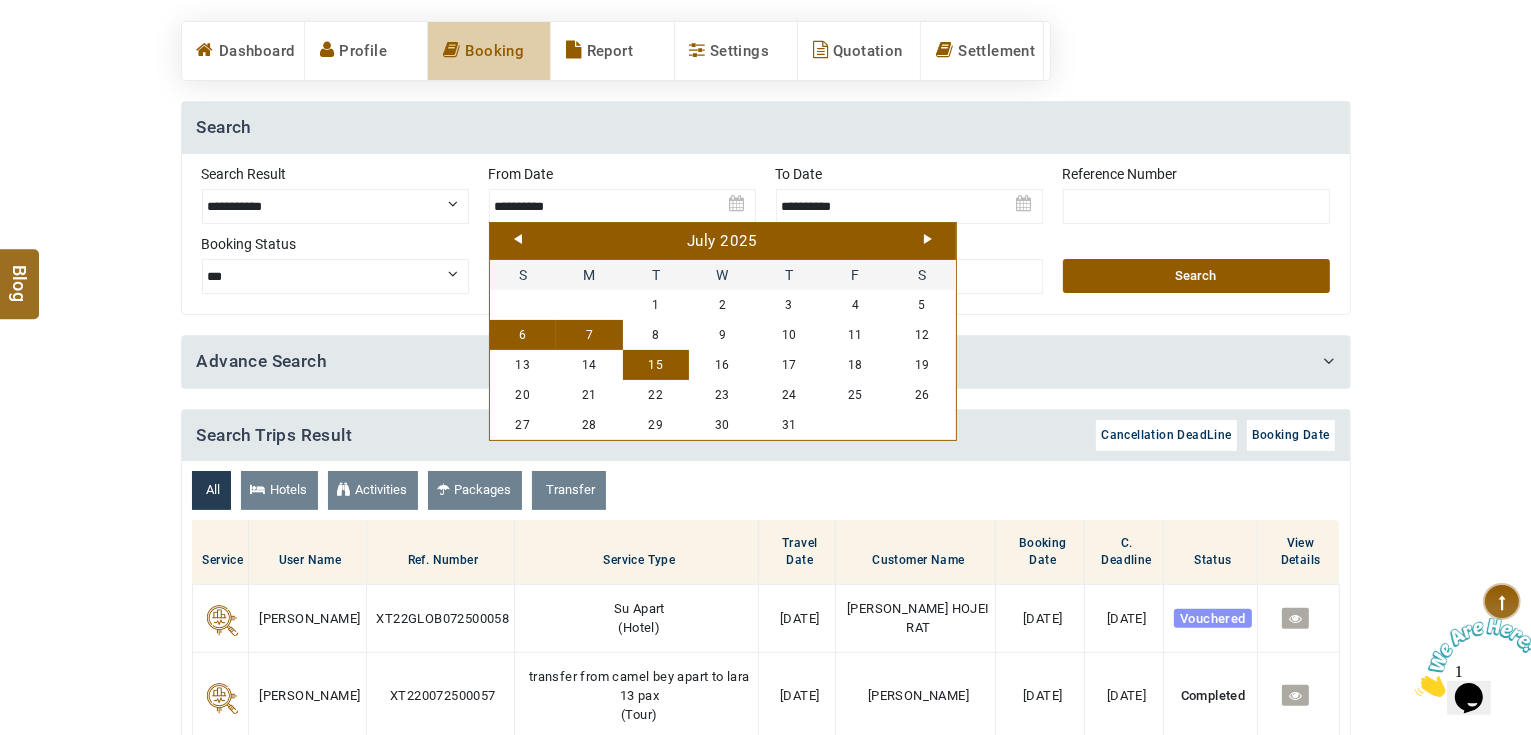 click on "15" at bounding box center [656, 365] 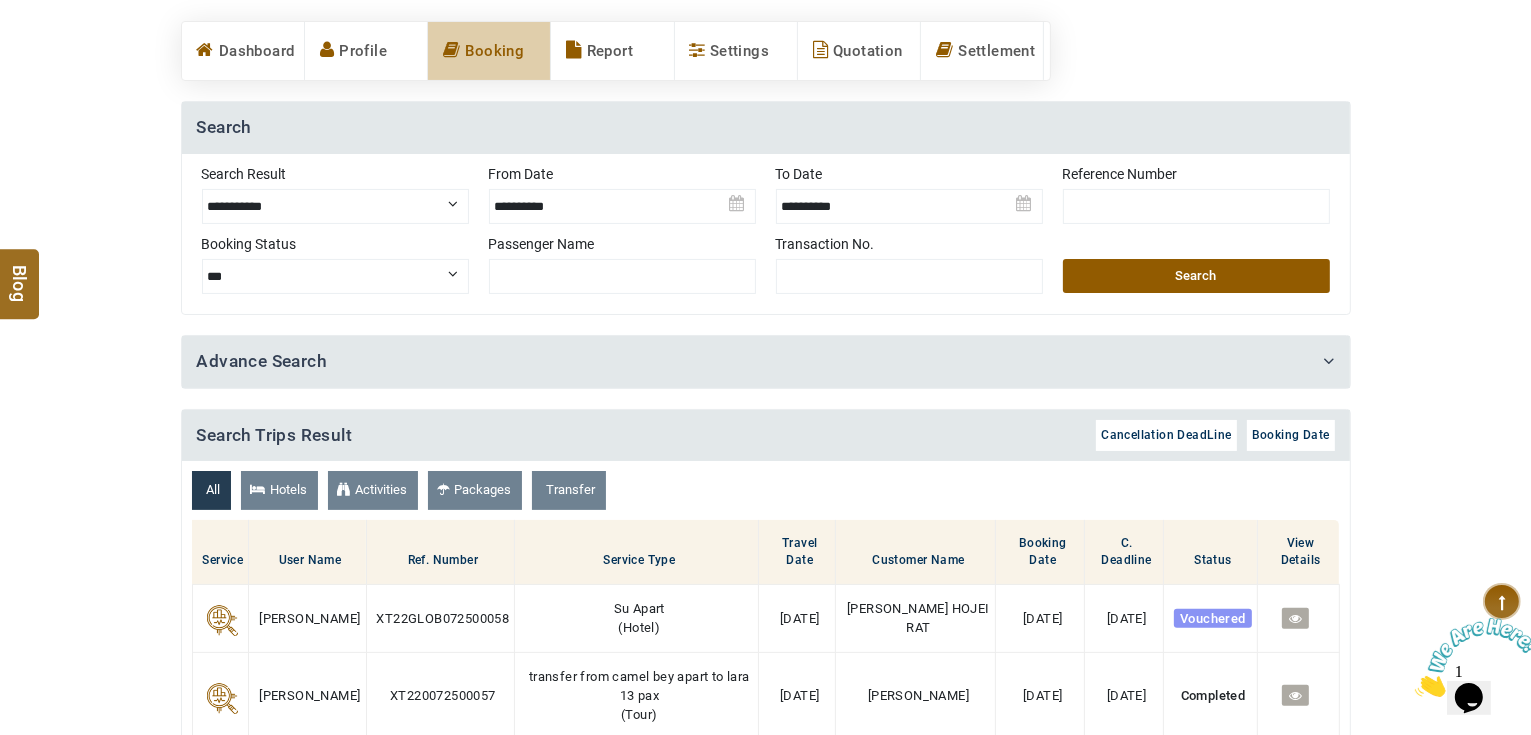 click on "Search" at bounding box center (1196, 276) 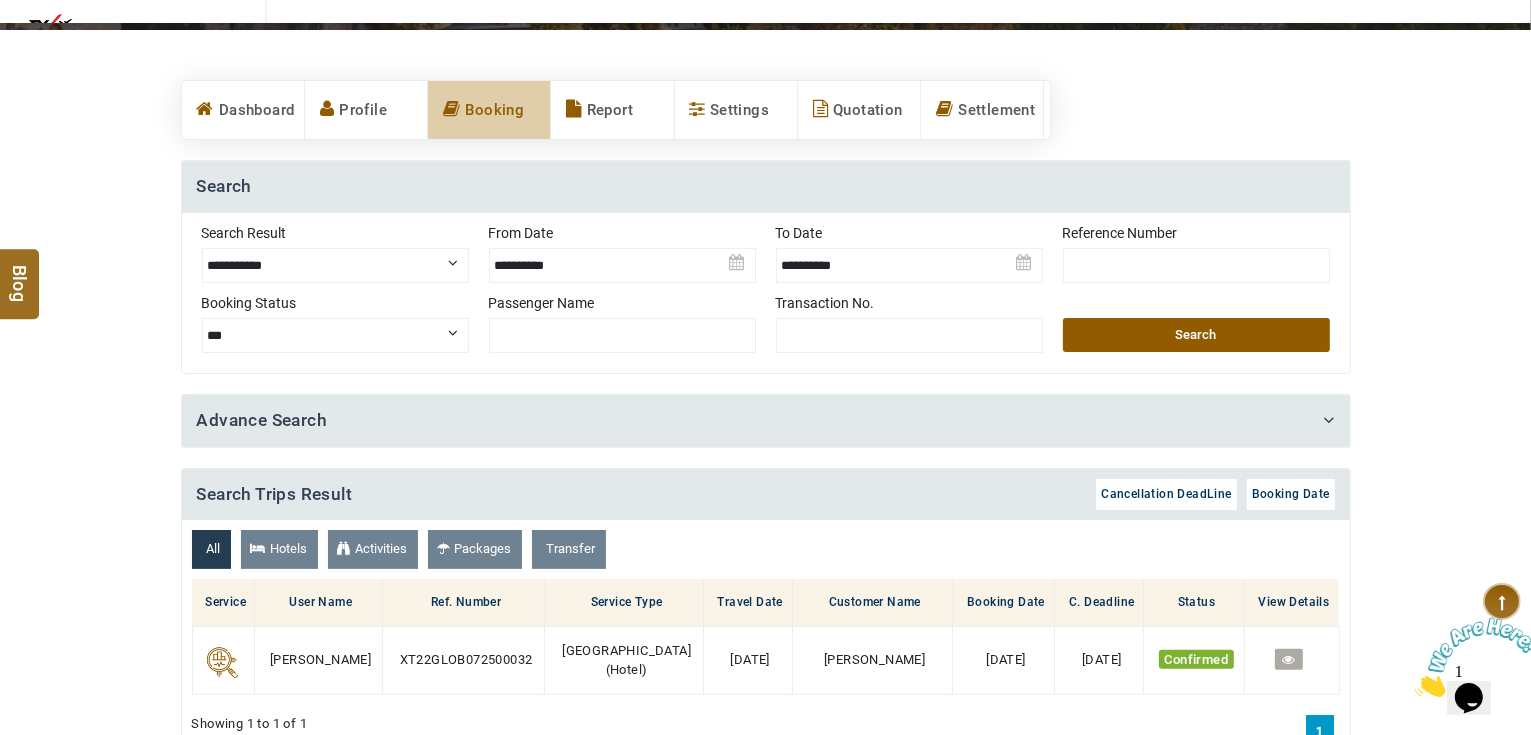 scroll, scrollTop: 320, scrollLeft: 0, axis: vertical 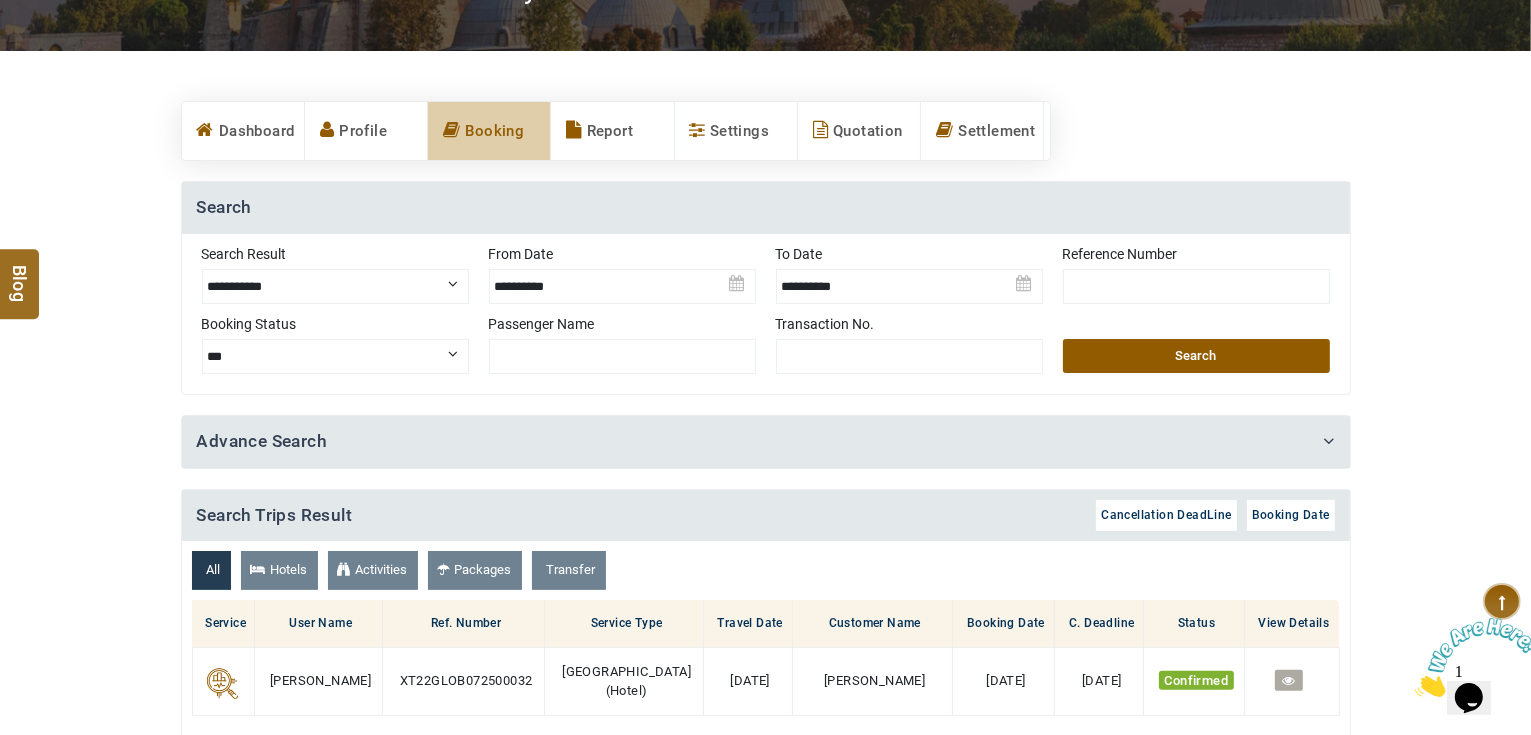 click at bounding box center (622, 279) 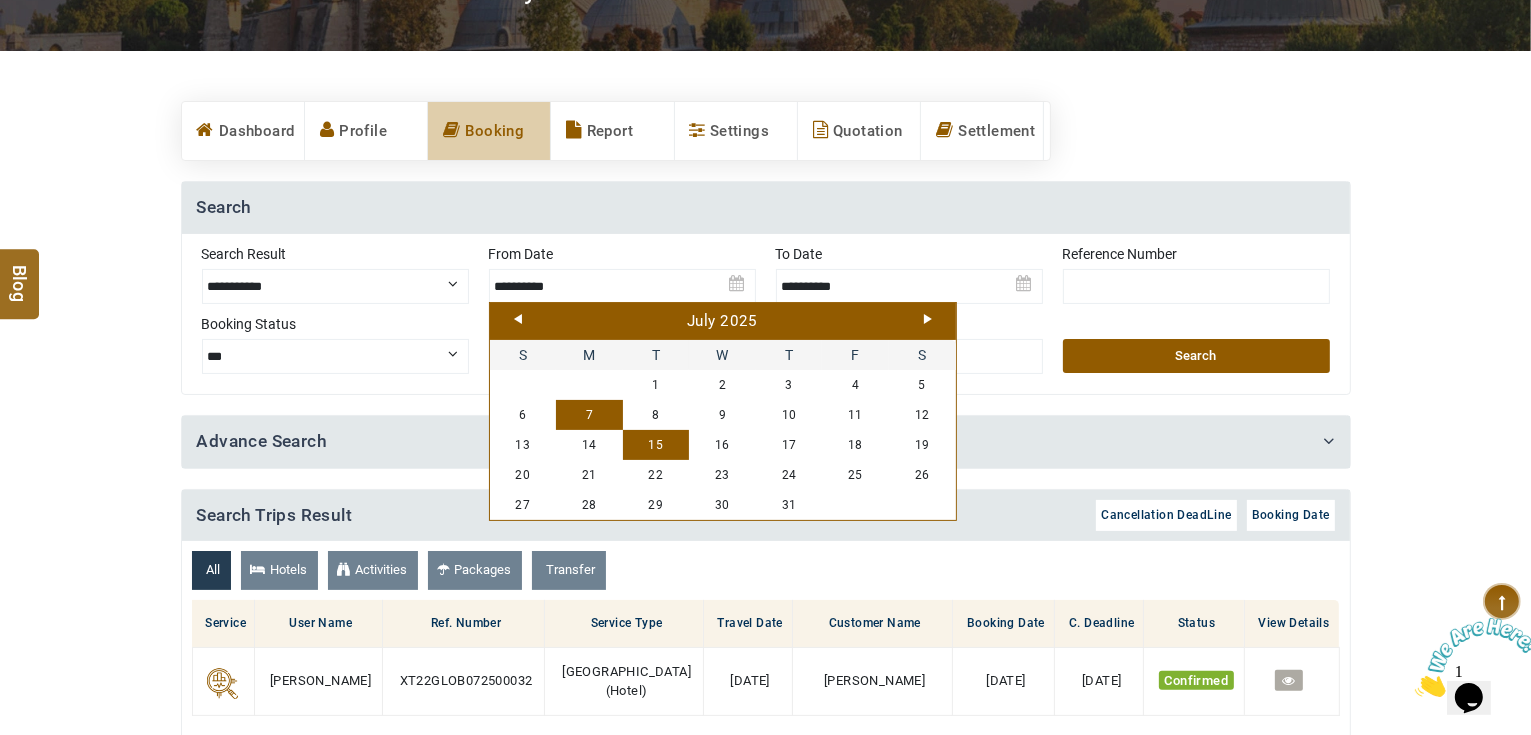 click on "7" at bounding box center (589, 415) 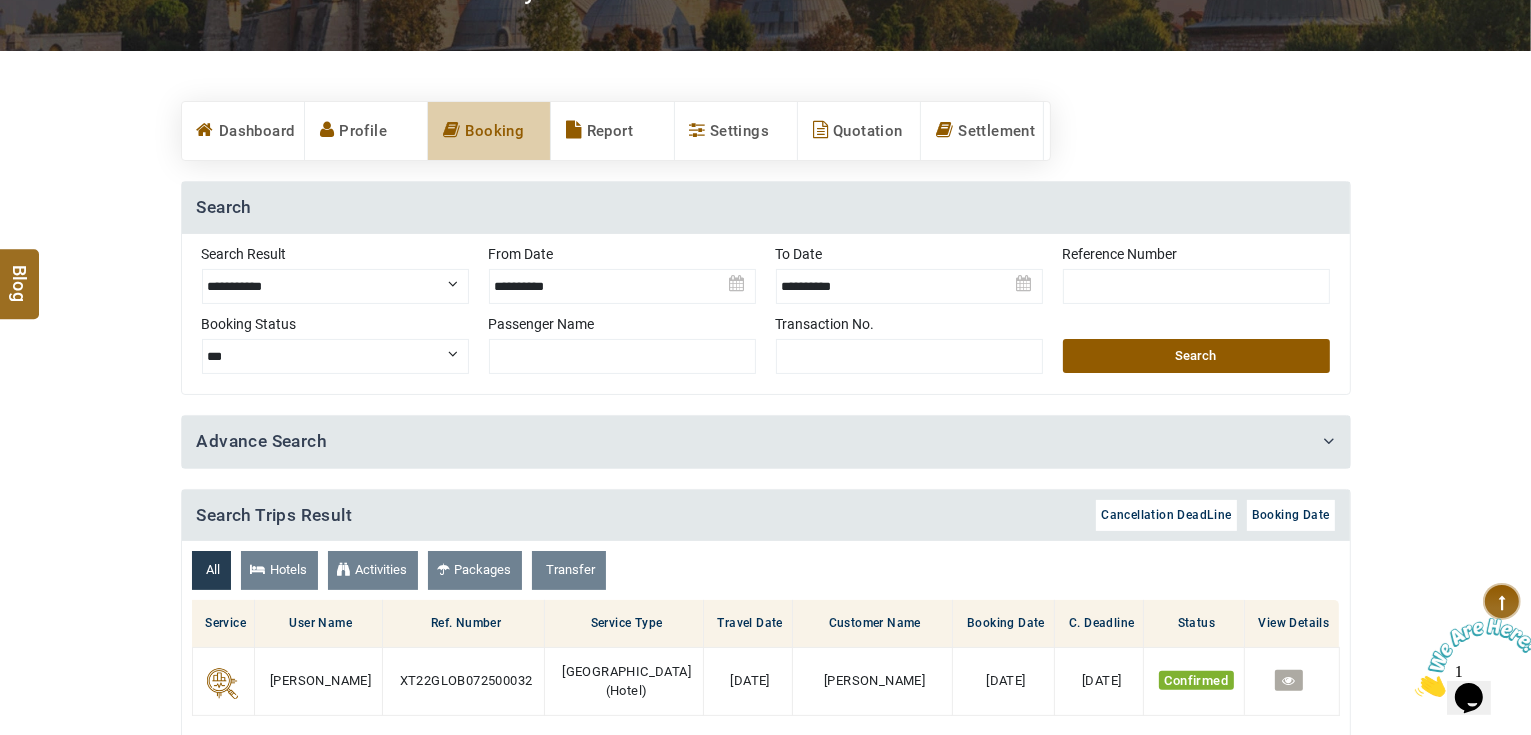 click on "Search" at bounding box center (1196, 356) 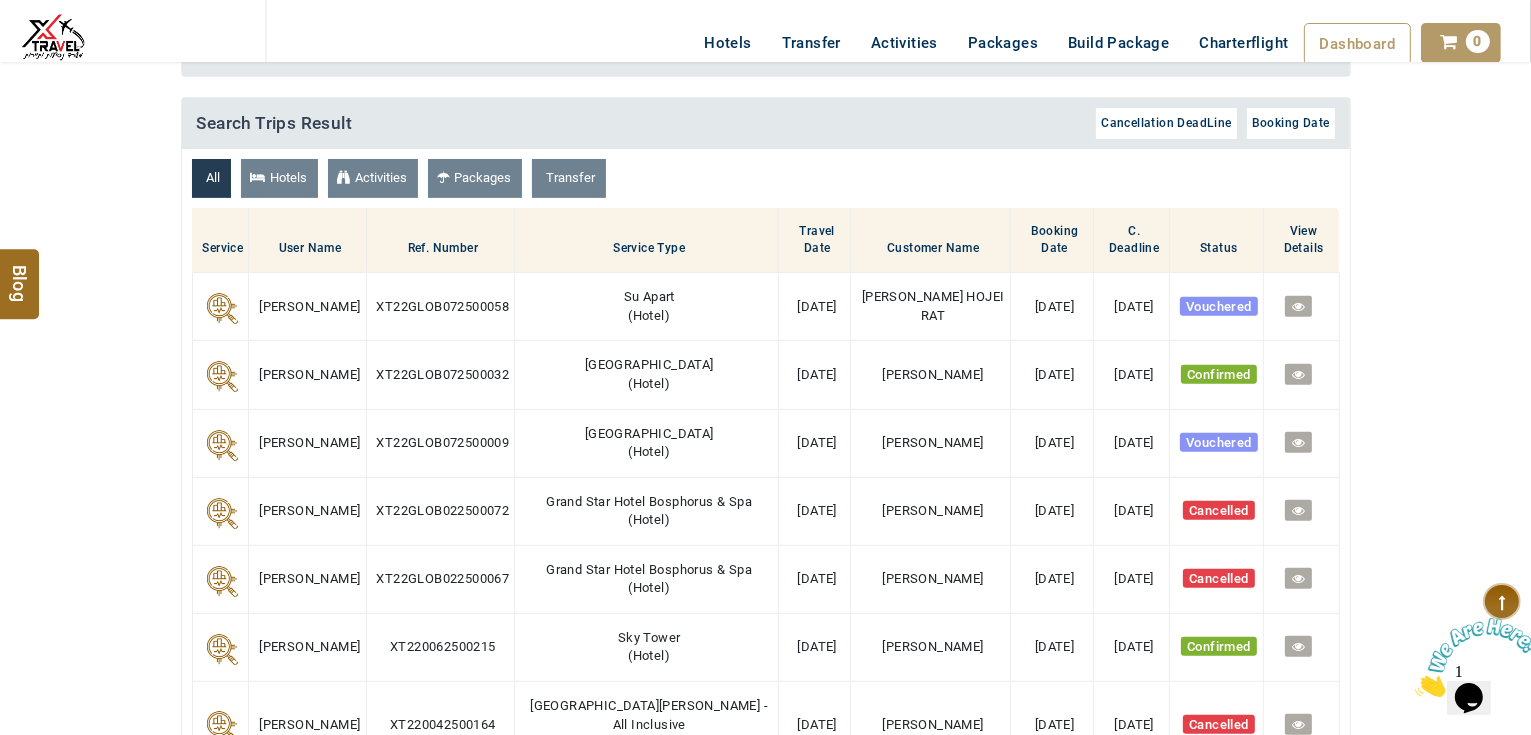 scroll, scrollTop: 720, scrollLeft: 0, axis: vertical 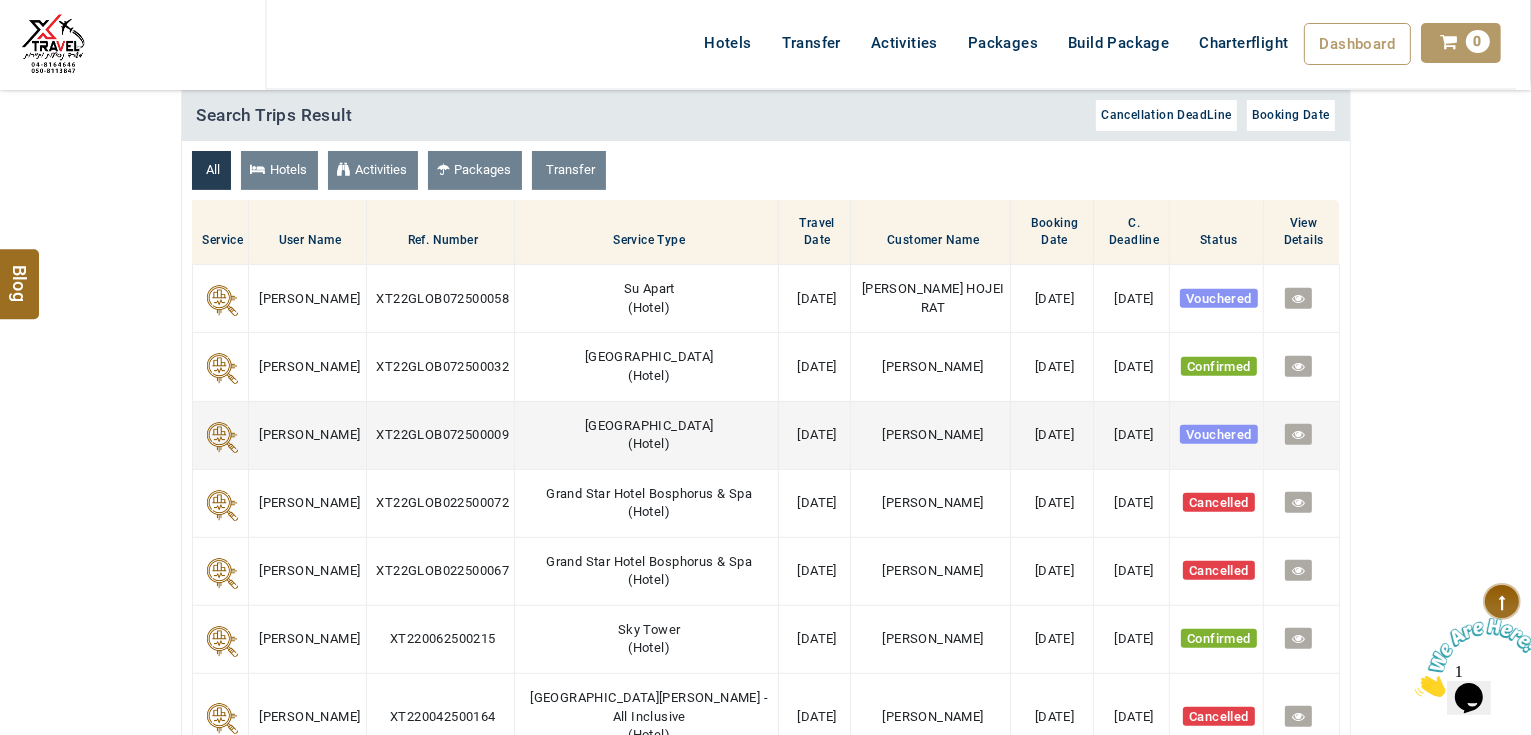 click at bounding box center (1298, 434) 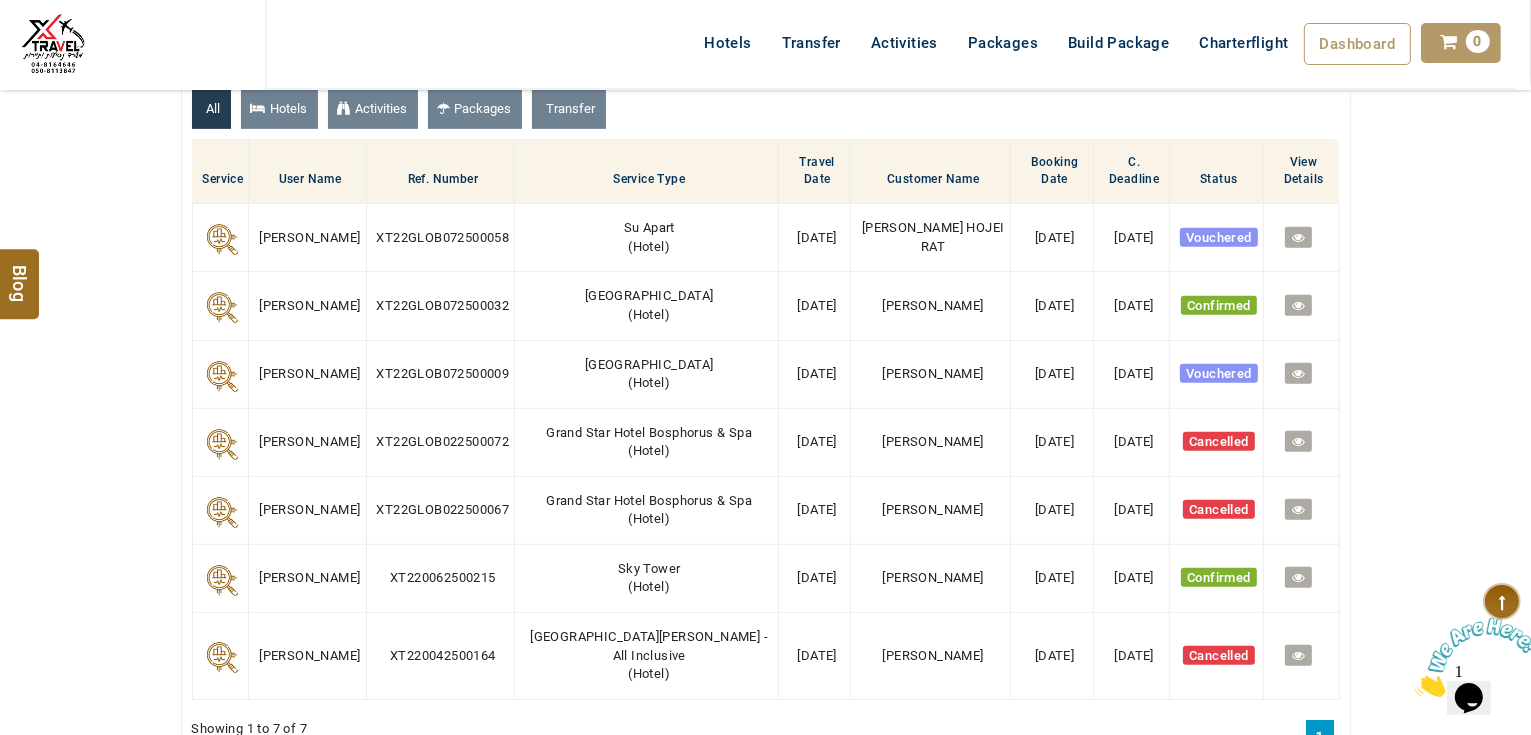 scroll, scrollTop: 800, scrollLeft: 0, axis: vertical 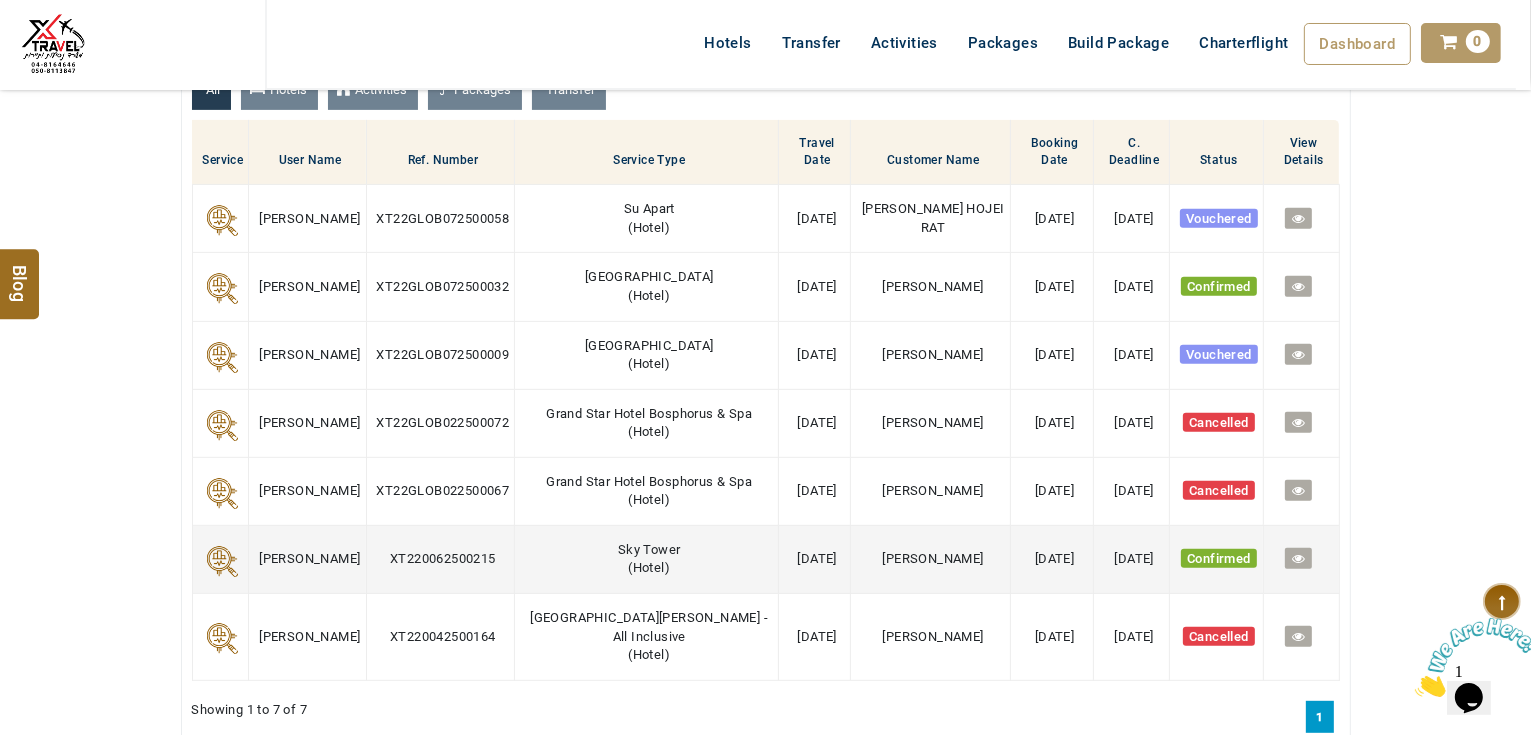 click at bounding box center [1298, 558] 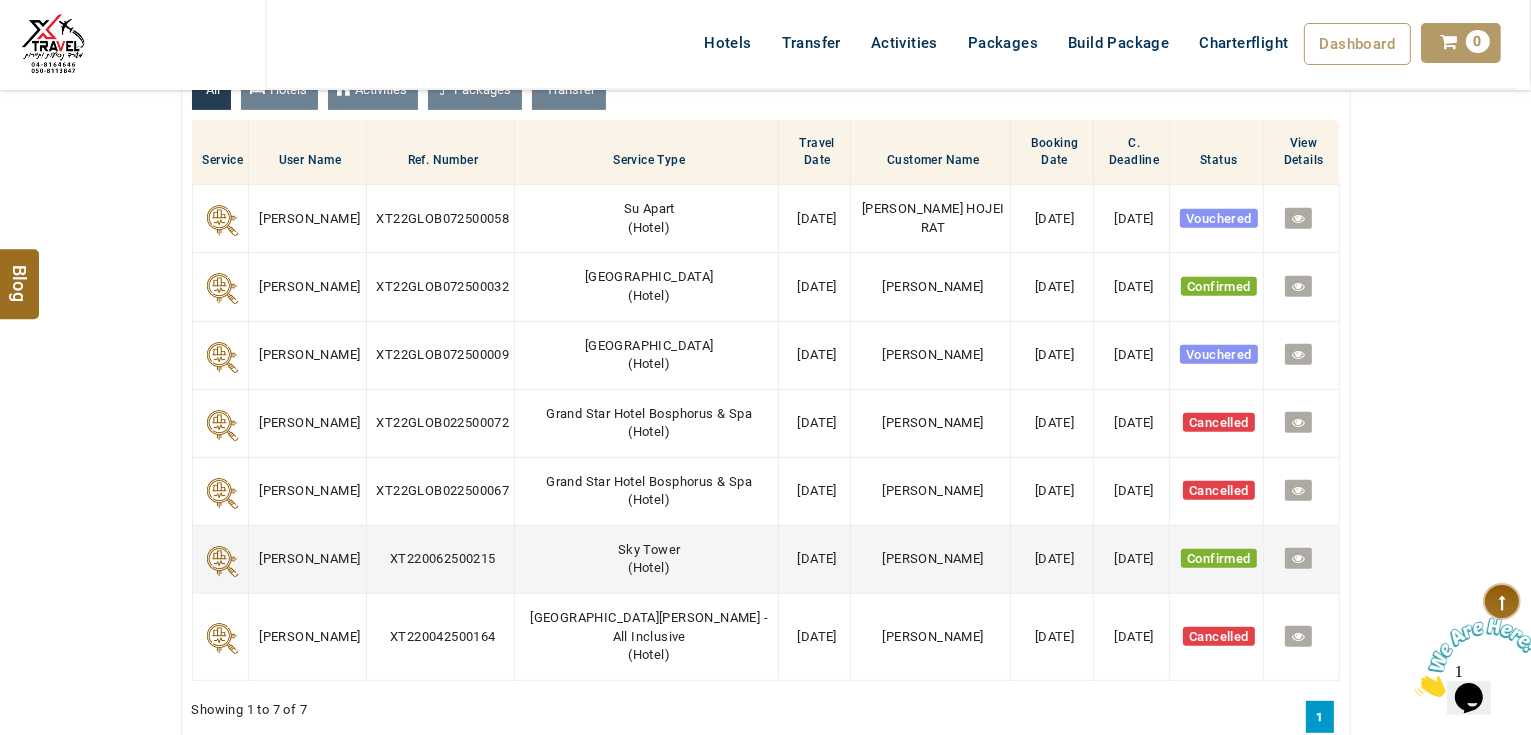 click at bounding box center [1298, 558] 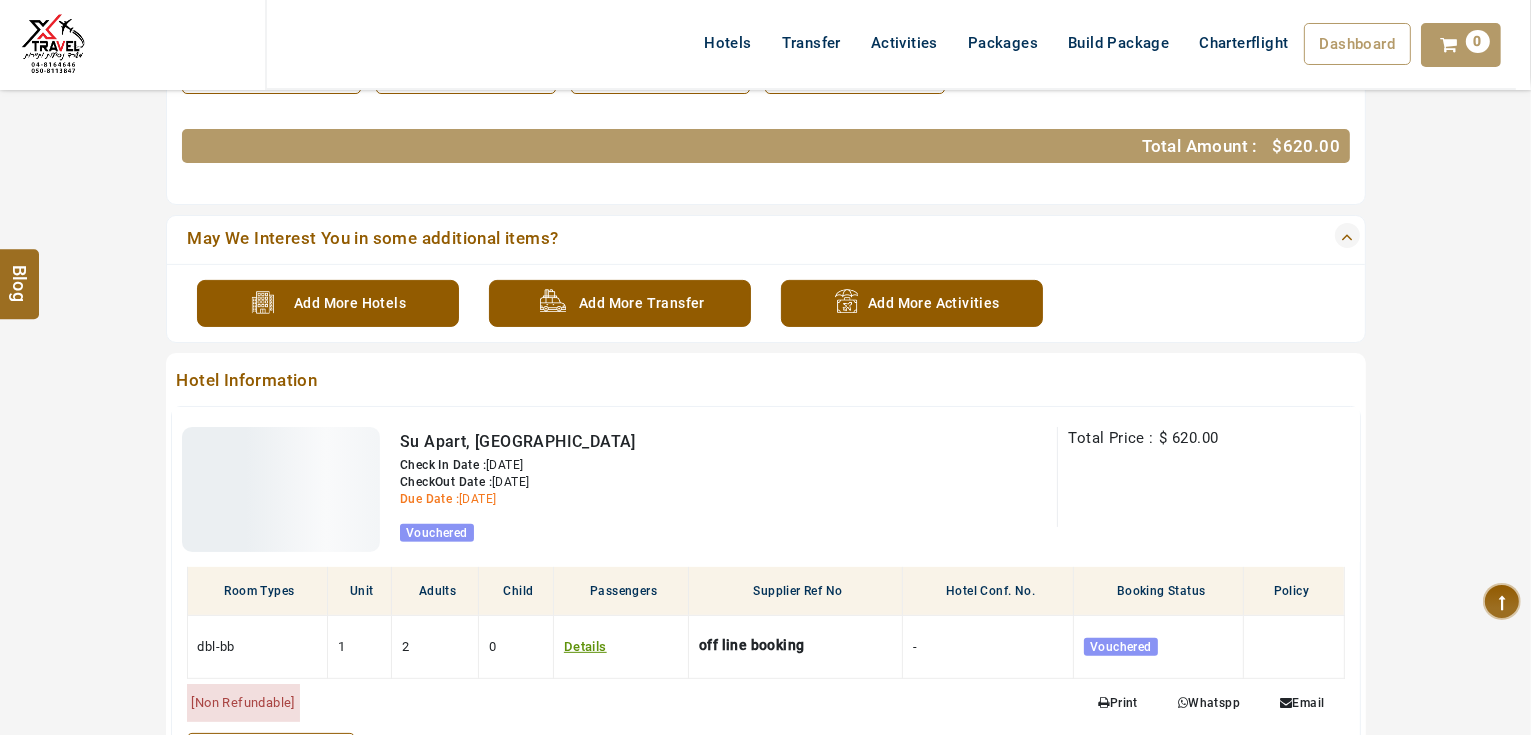 scroll, scrollTop: 720, scrollLeft: 0, axis: vertical 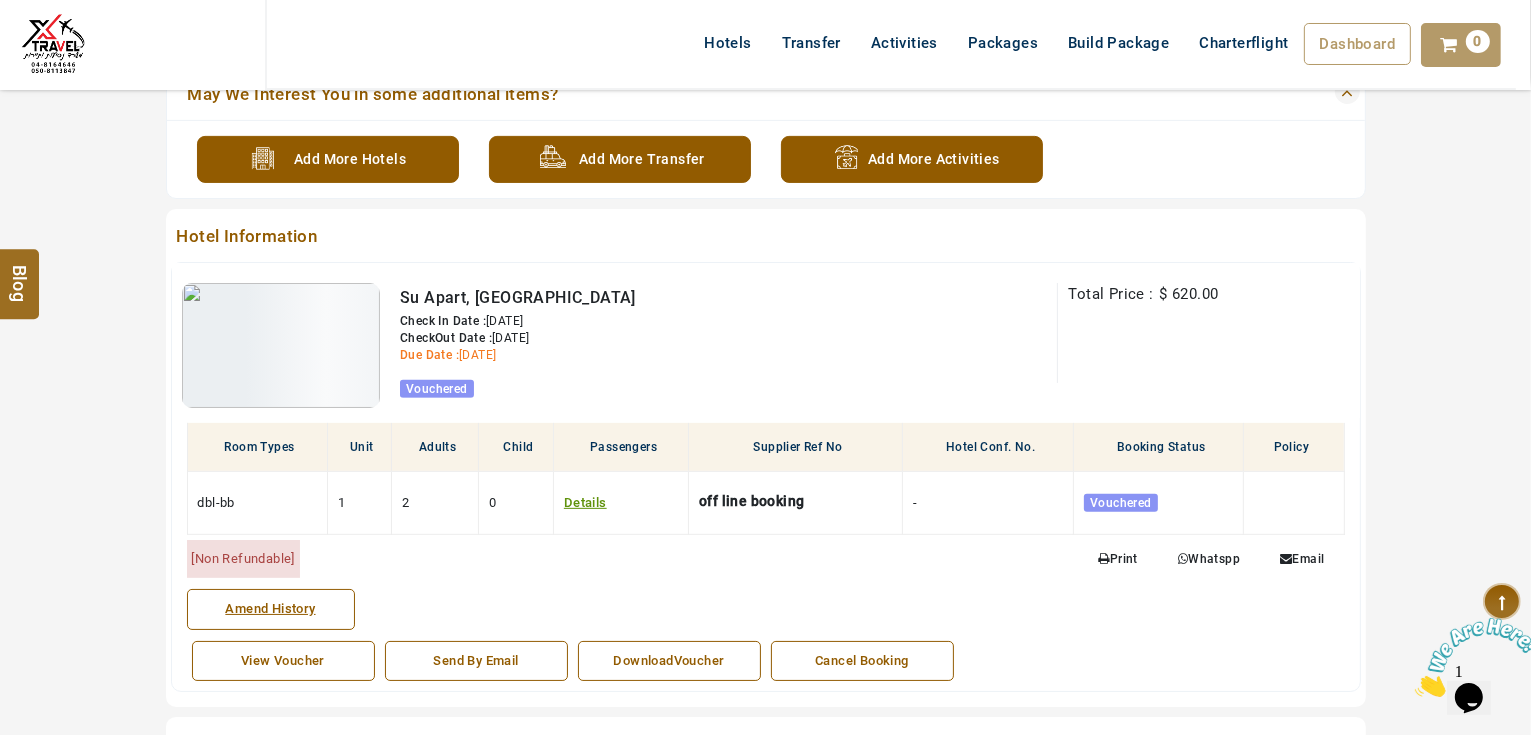 click on "Print" at bounding box center (1117, 559) 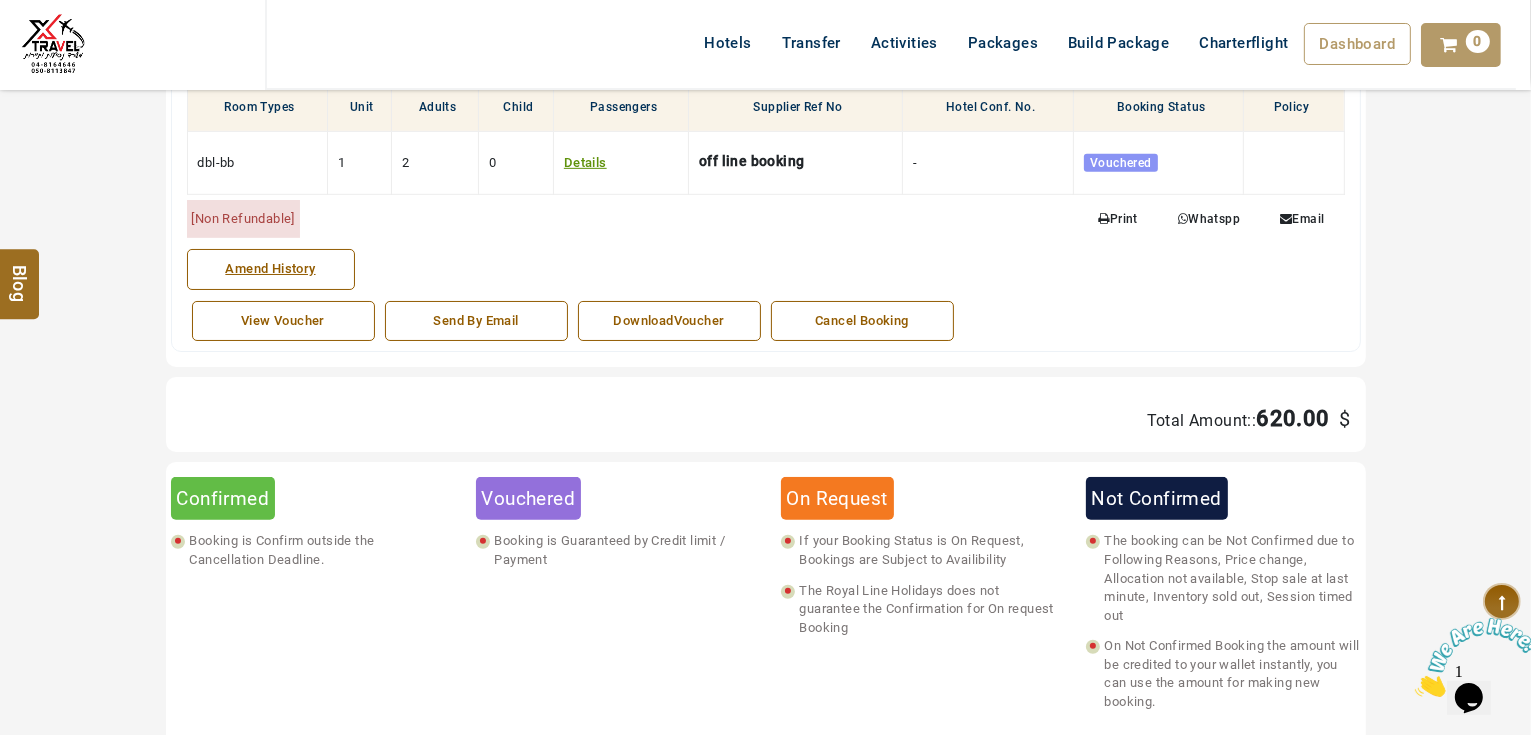 scroll, scrollTop: 1040, scrollLeft: 0, axis: vertical 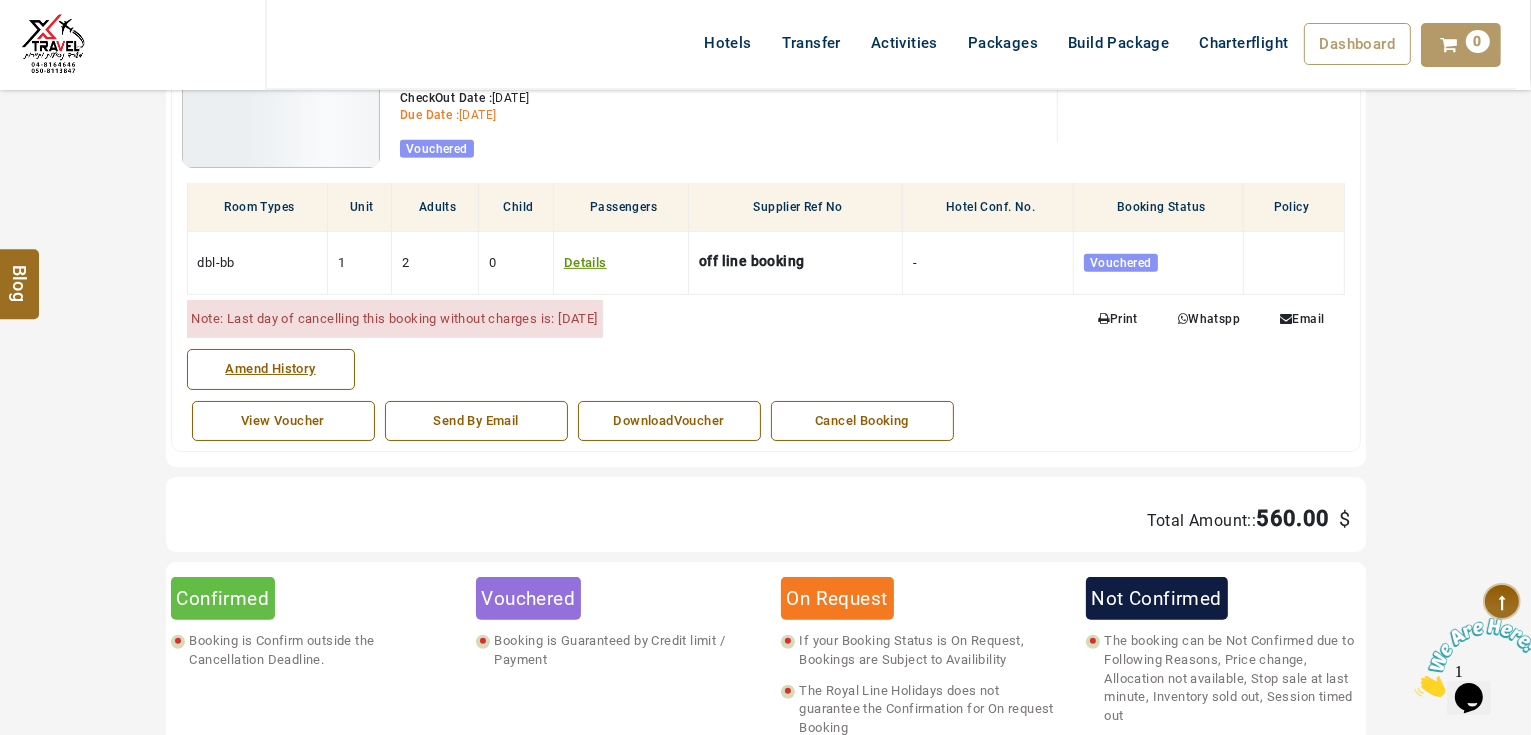 click on "Print" at bounding box center (1117, 319) 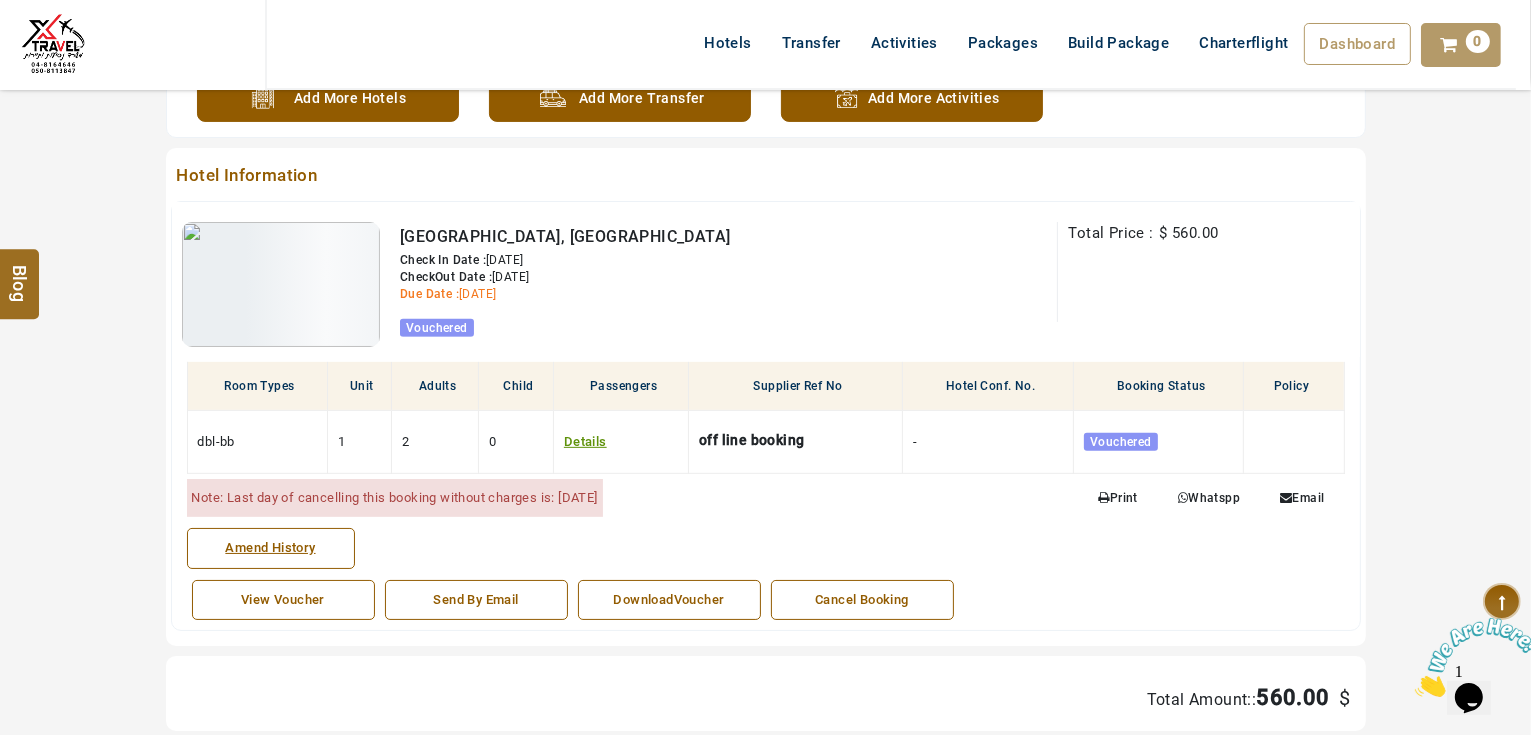 scroll, scrollTop: 800, scrollLeft: 0, axis: vertical 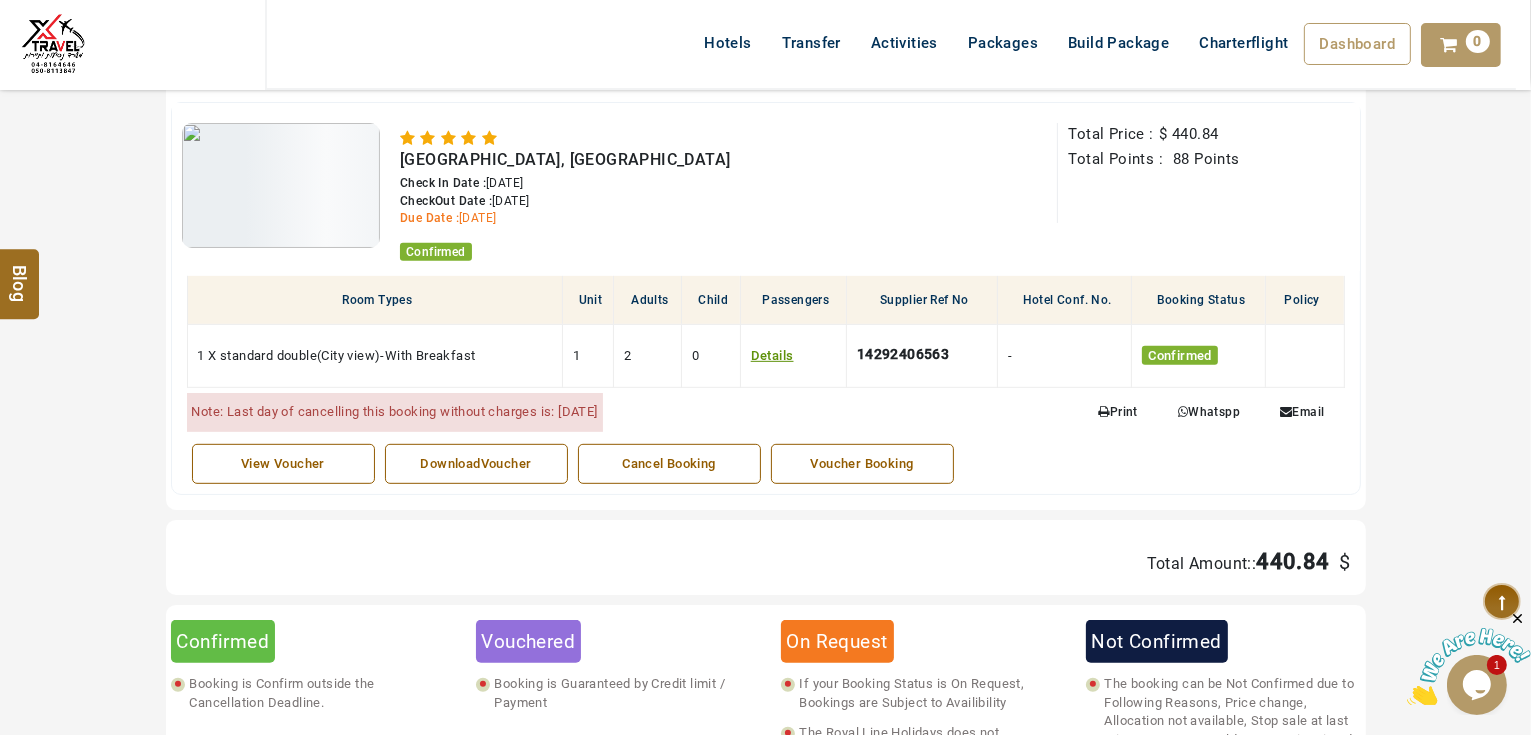 click at bounding box center [1103, 412] 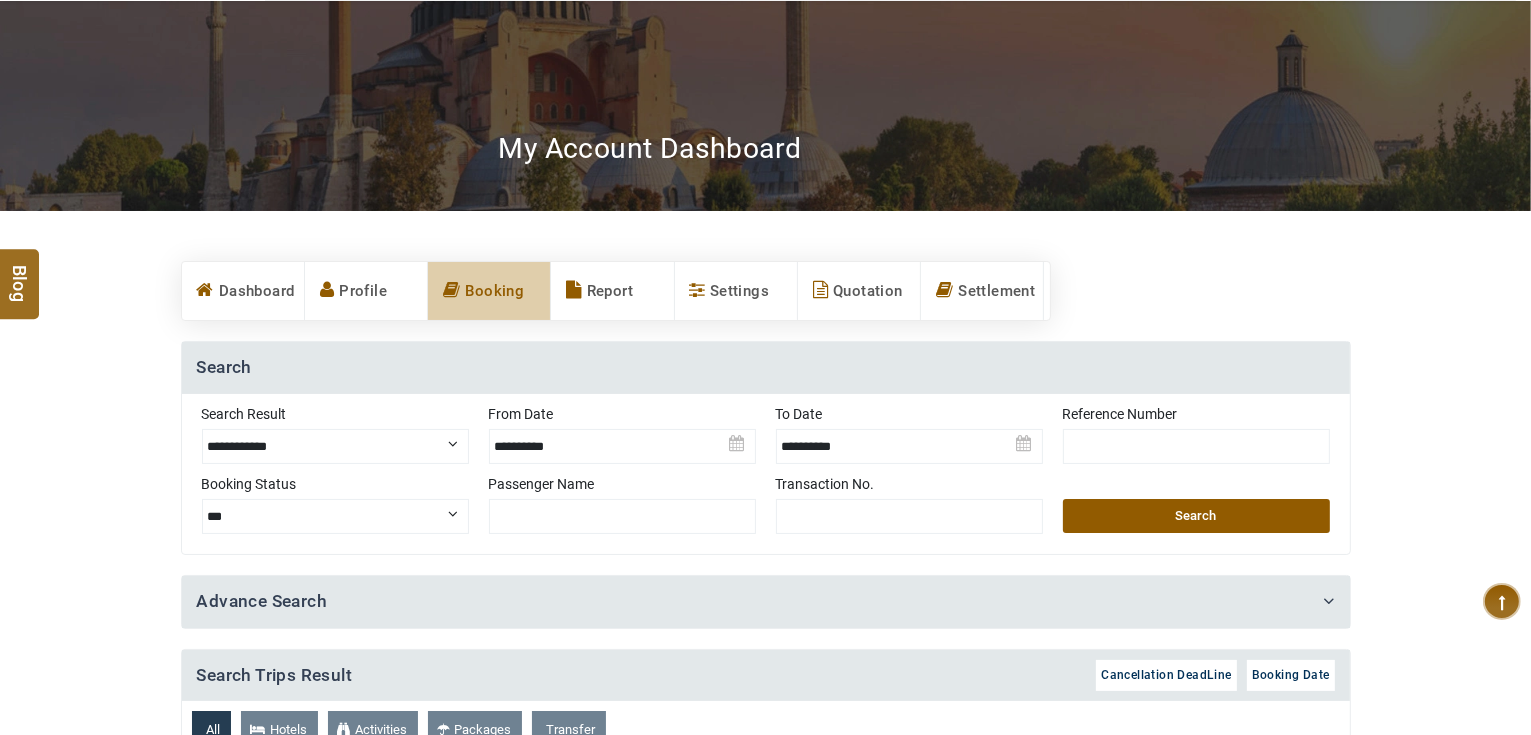 scroll, scrollTop: 160, scrollLeft: 0, axis: vertical 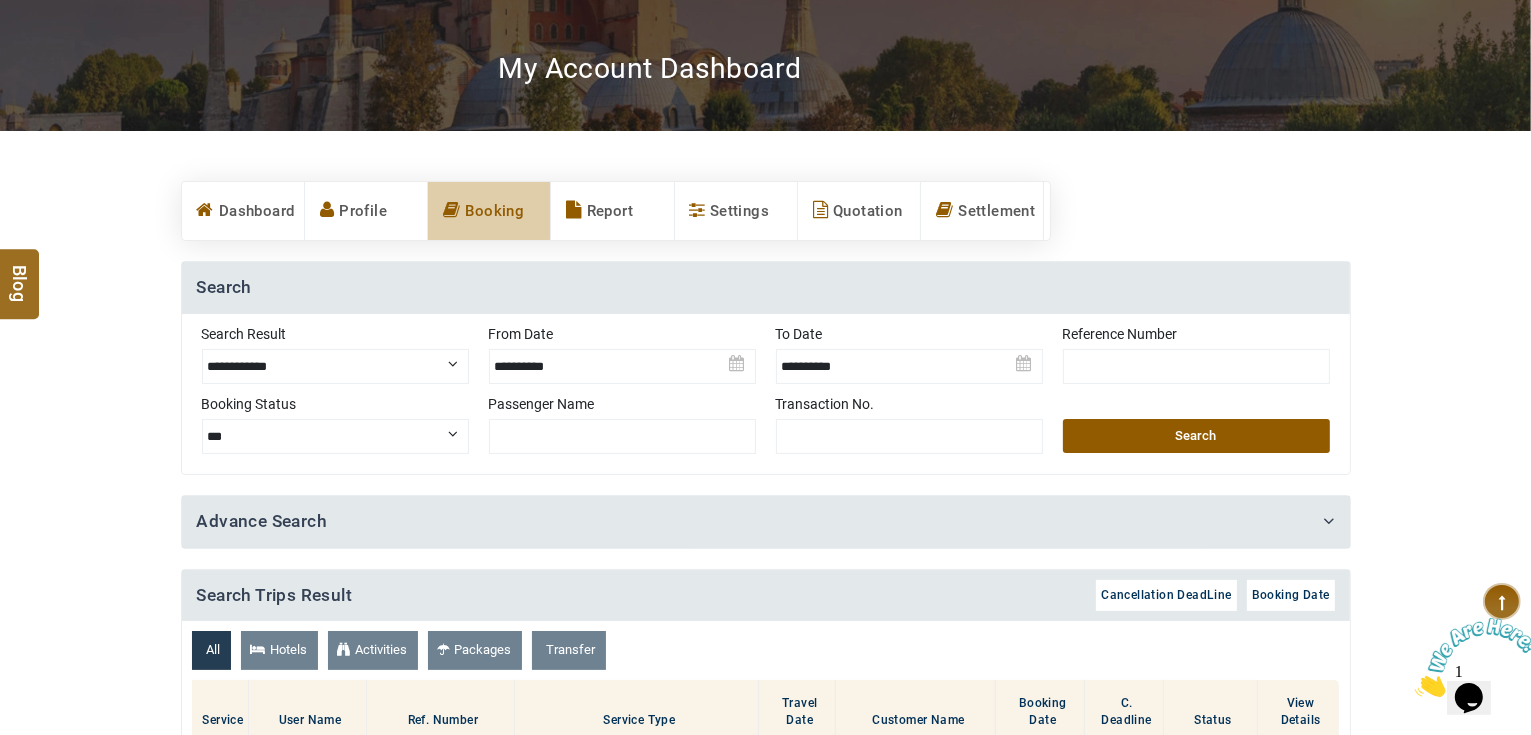 click on "**********" at bounding box center [335, 359] 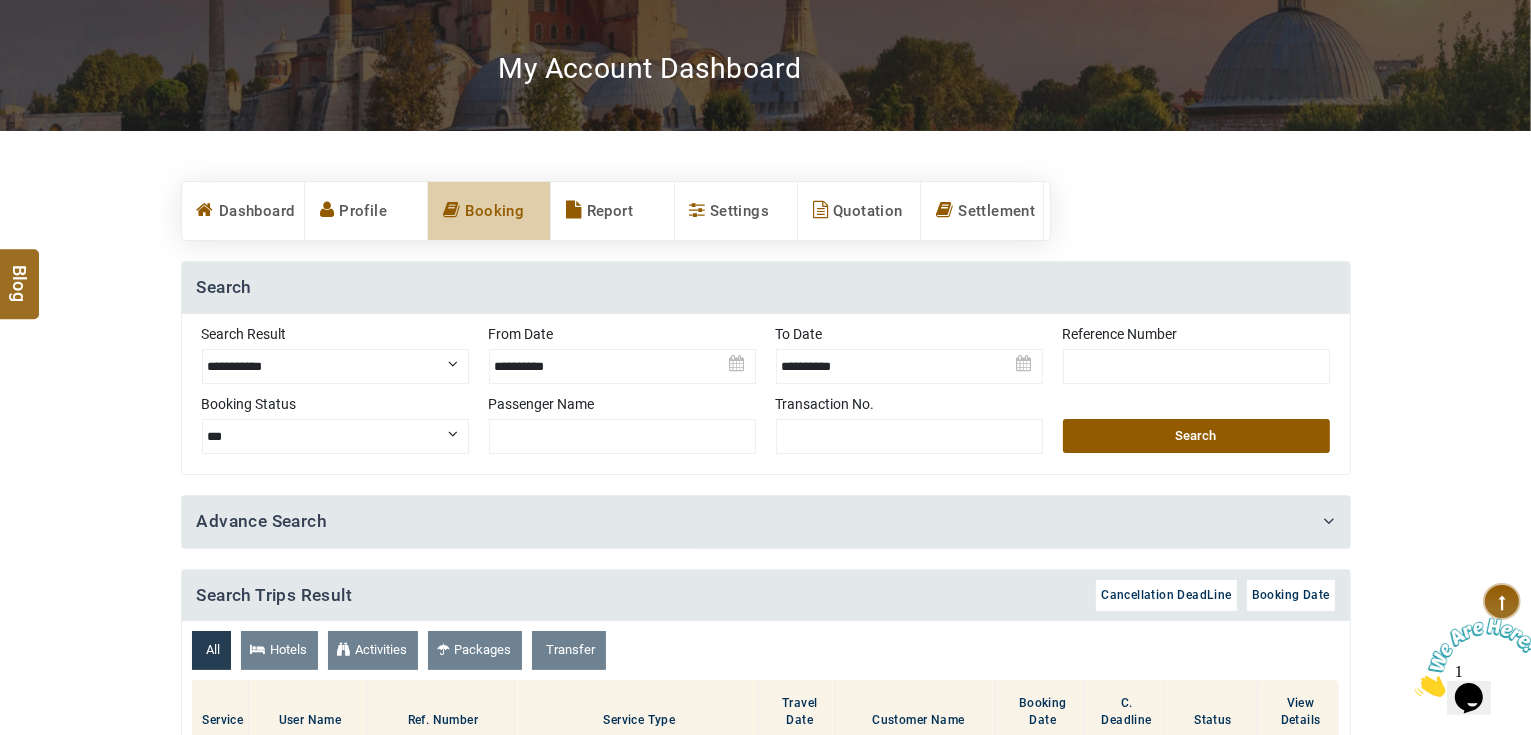click on "**********" at bounding box center (335, 366) 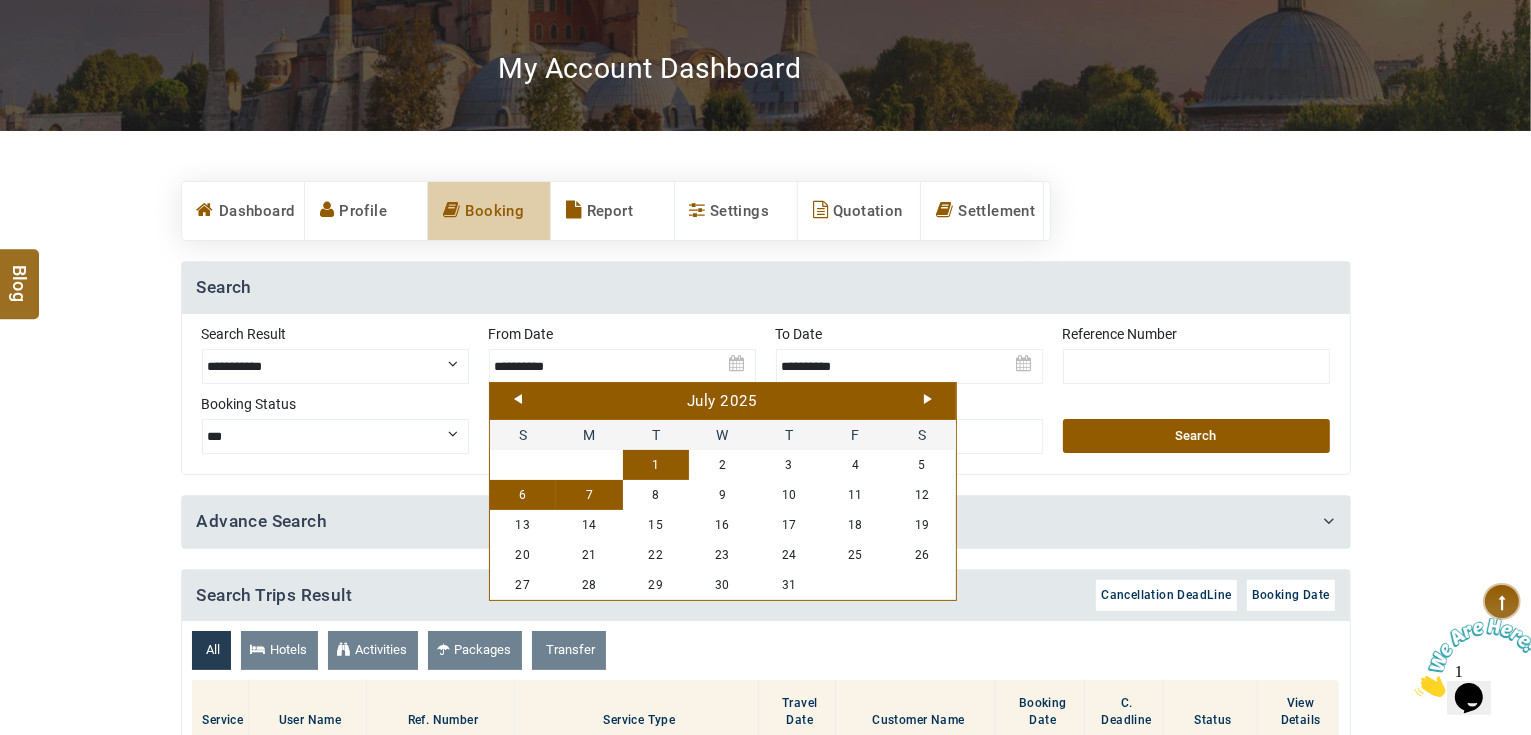click on "1" at bounding box center [656, 465] 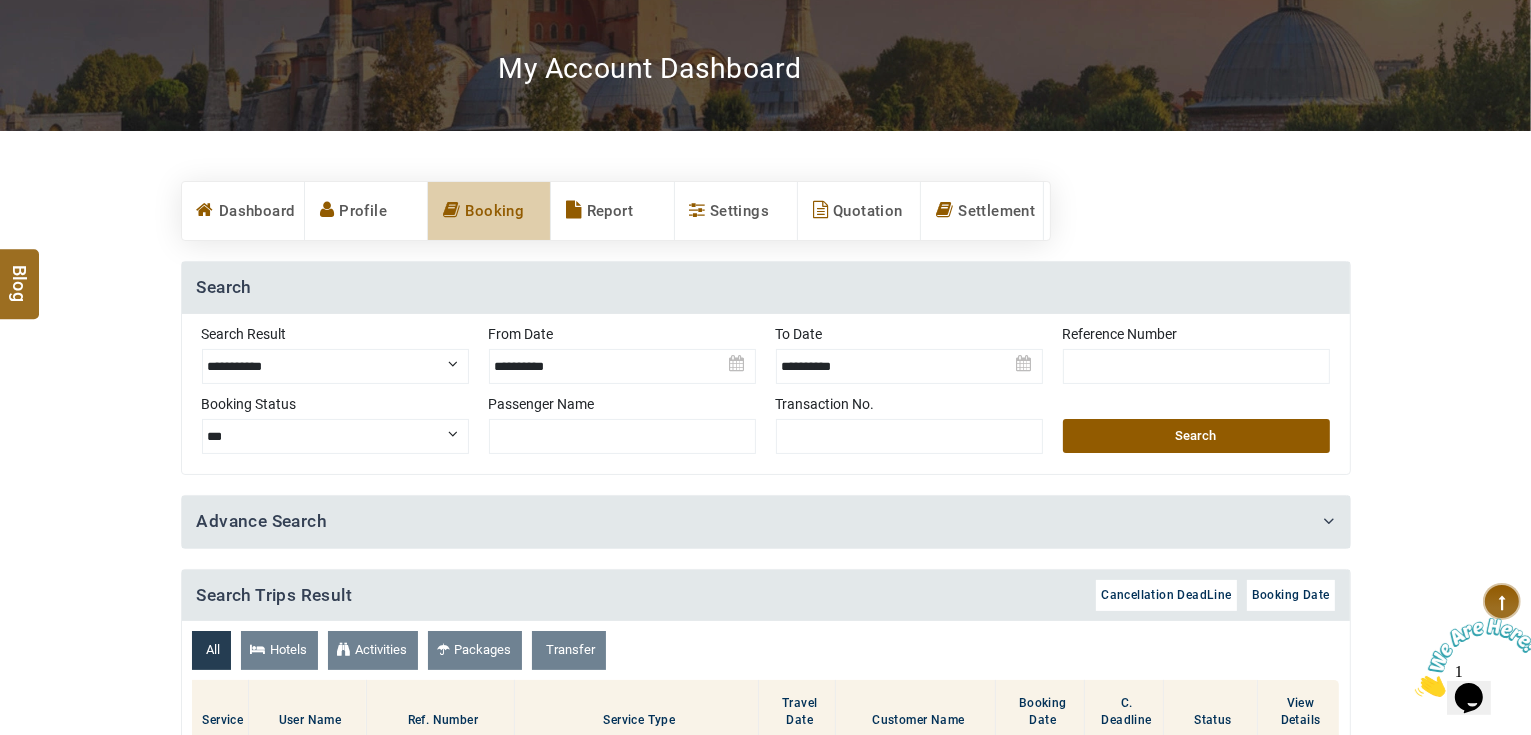 click at bounding box center [909, 359] 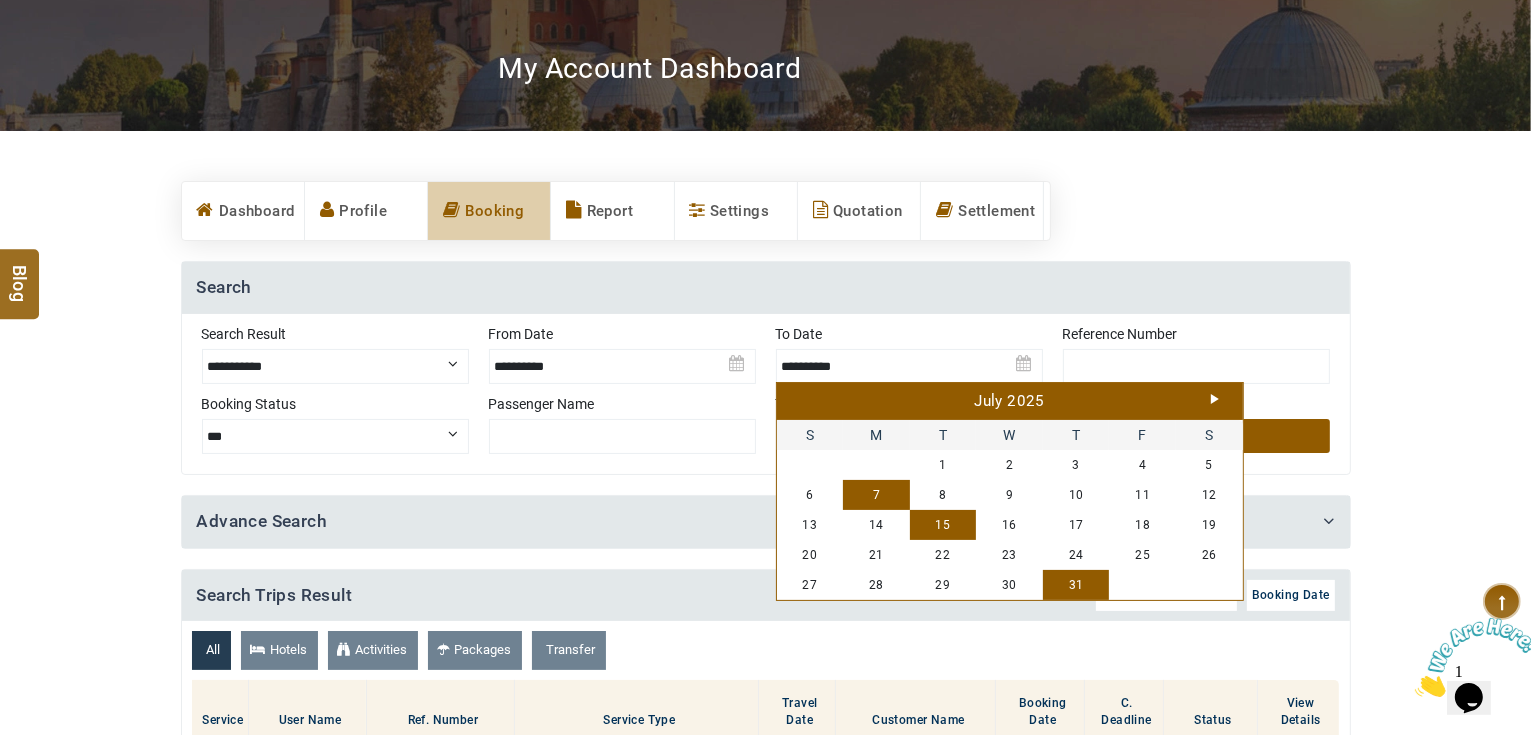 click on "15" at bounding box center [943, 525] 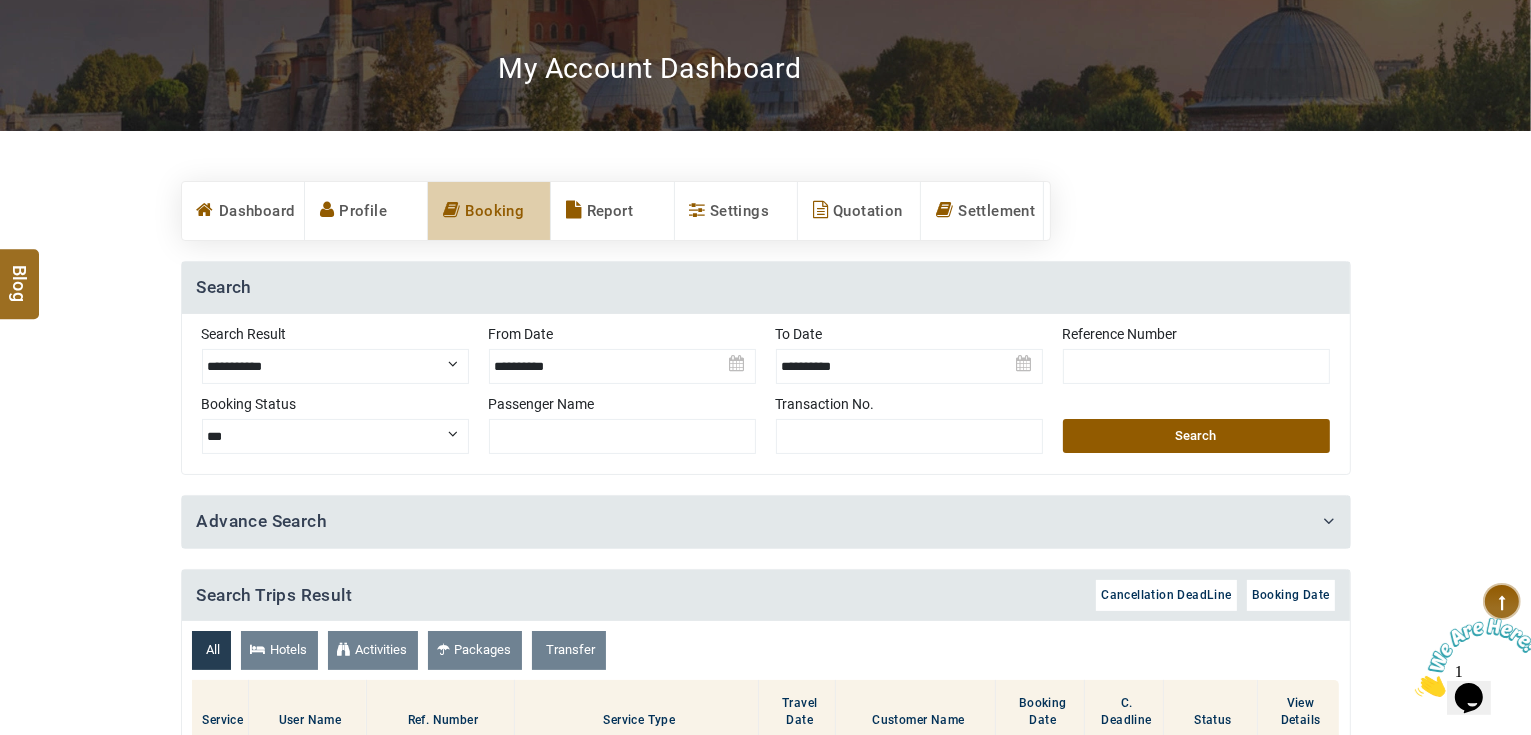 click on "Search" at bounding box center [1196, 436] 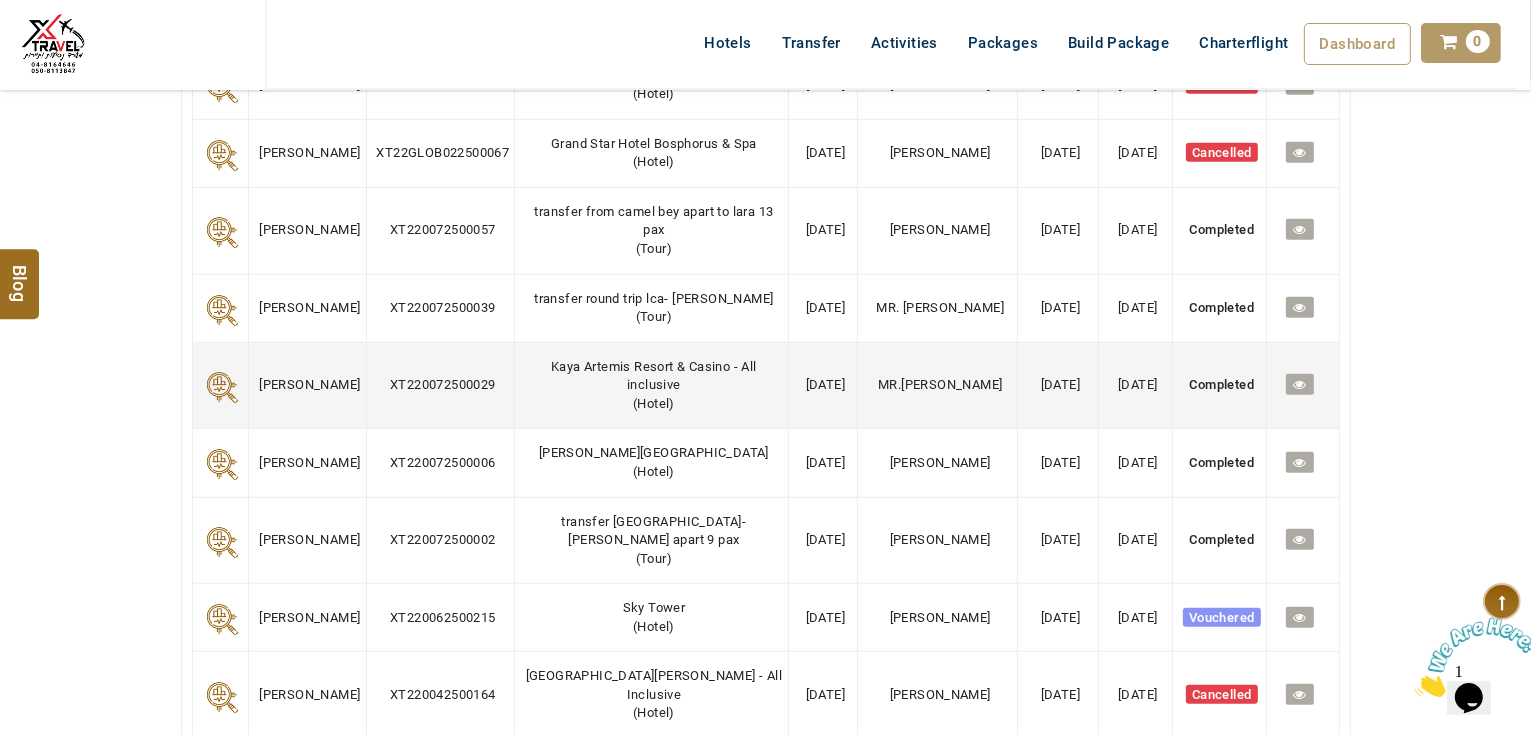 scroll, scrollTop: 1120, scrollLeft: 0, axis: vertical 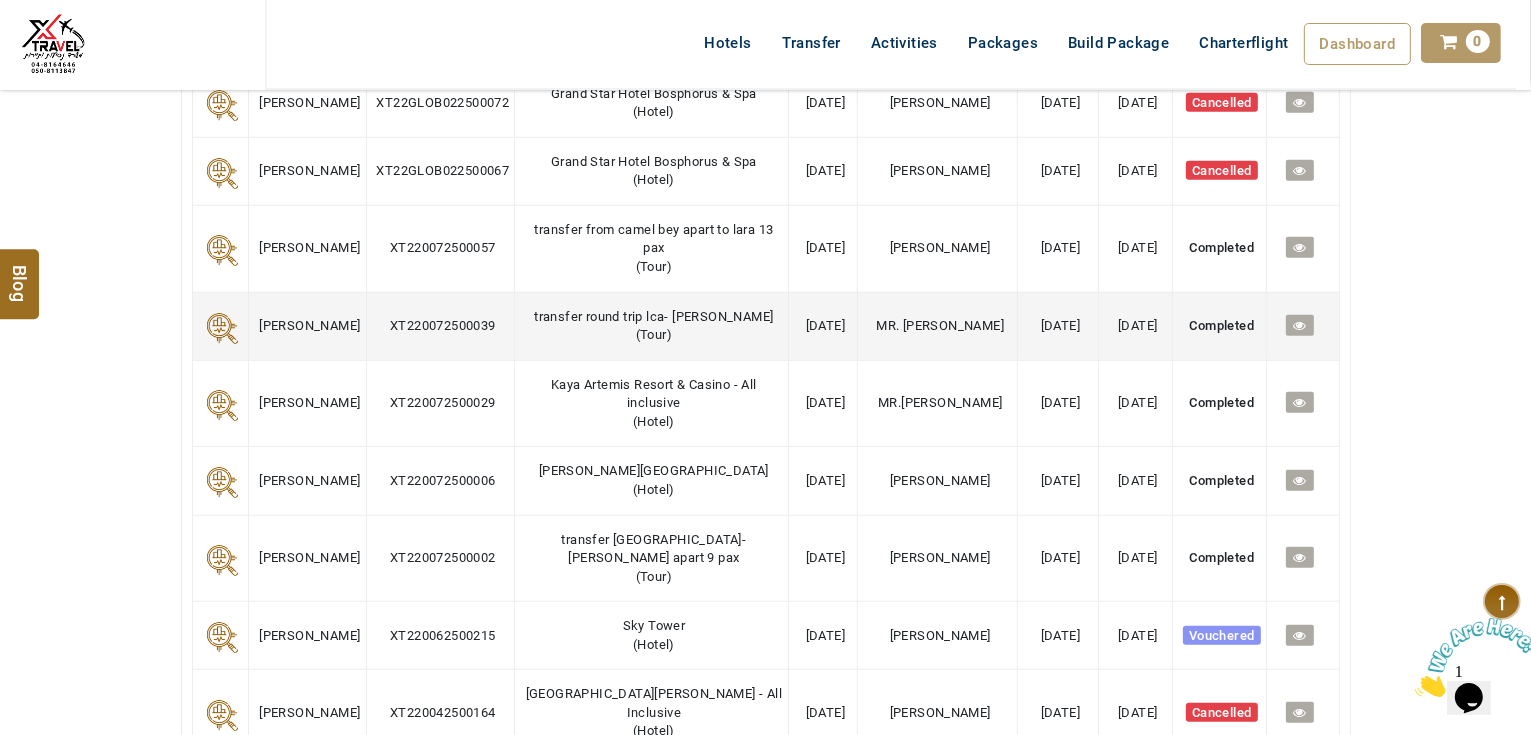 click at bounding box center (1299, 325) 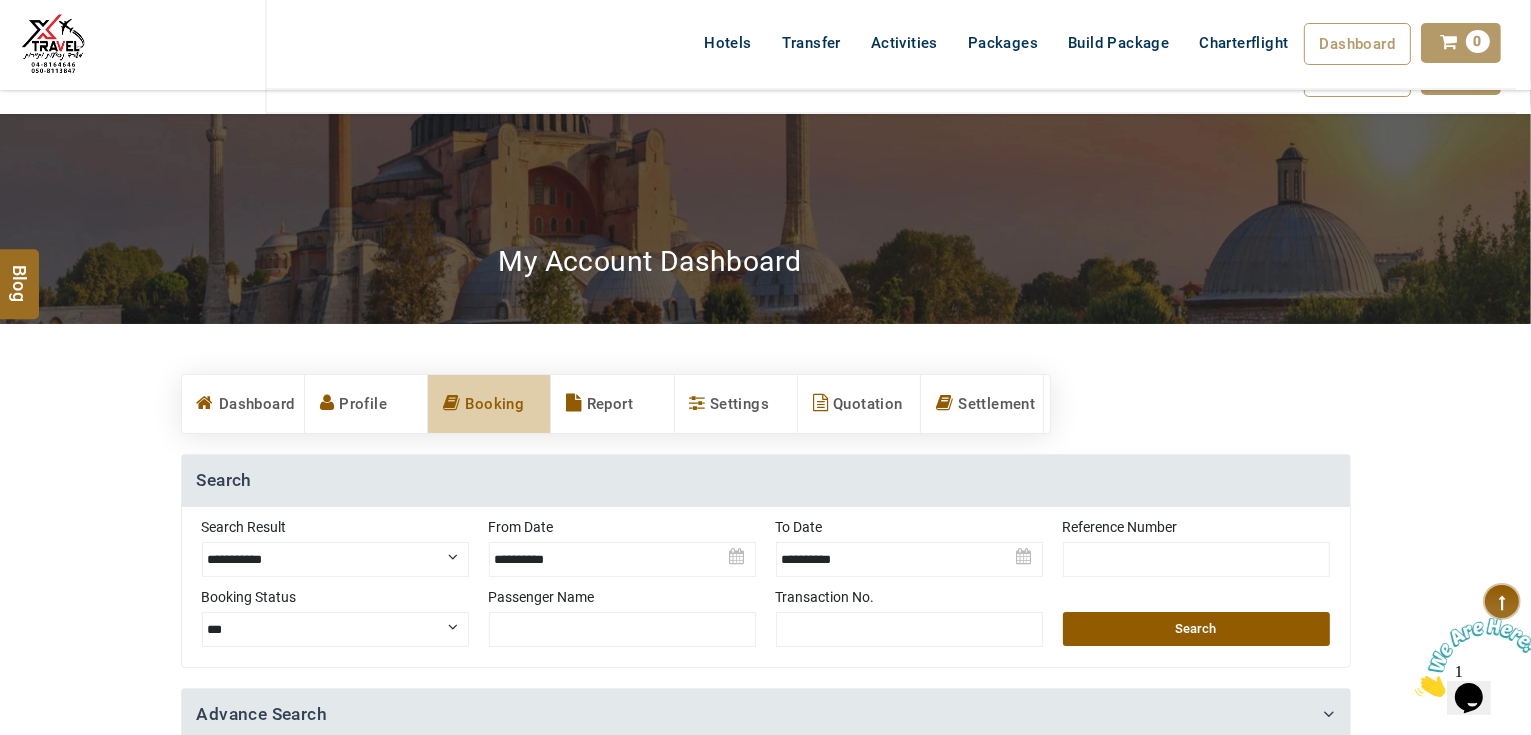 scroll, scrollTop: 0, scrollLeft: 0, axis: both 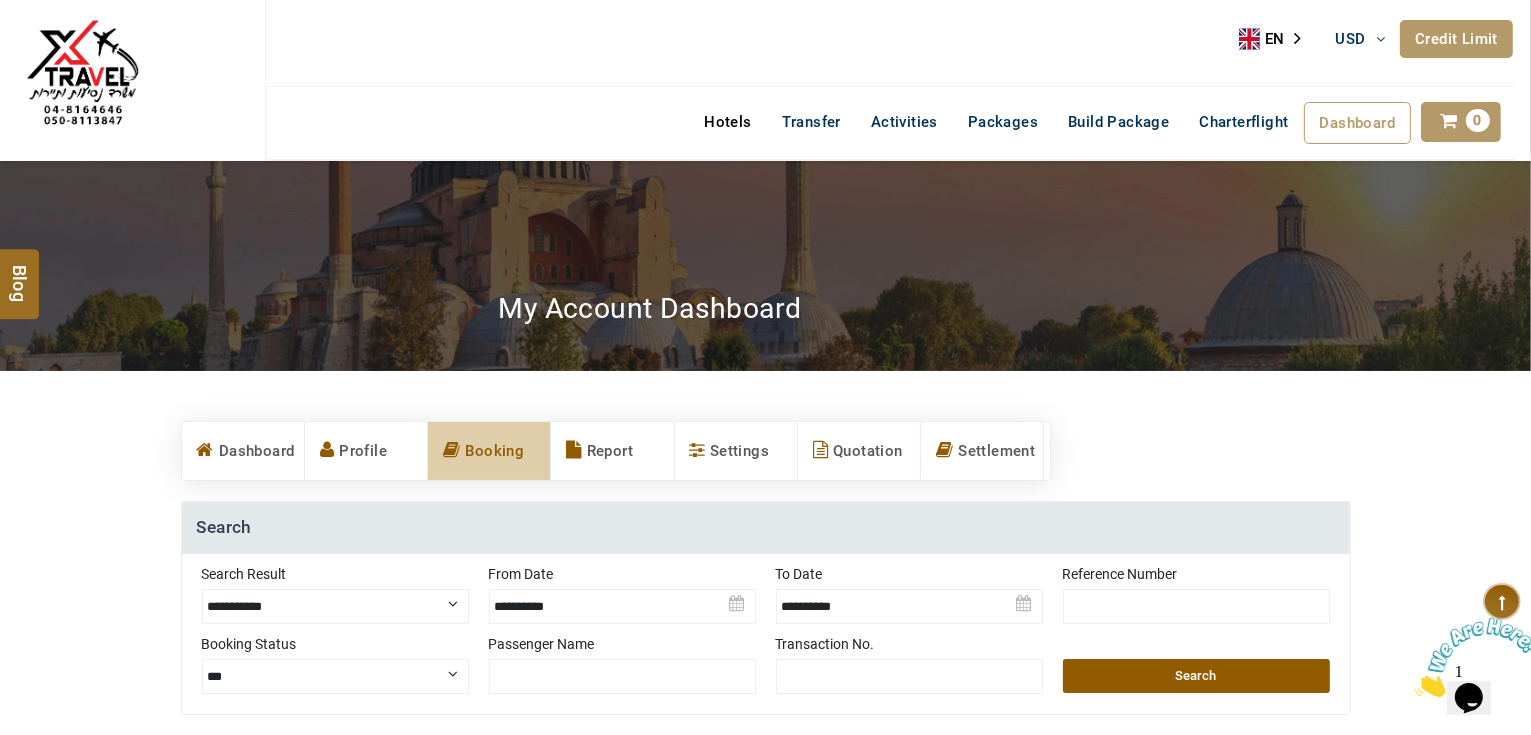 click on "Hotels" at bounding box center (727, 122) 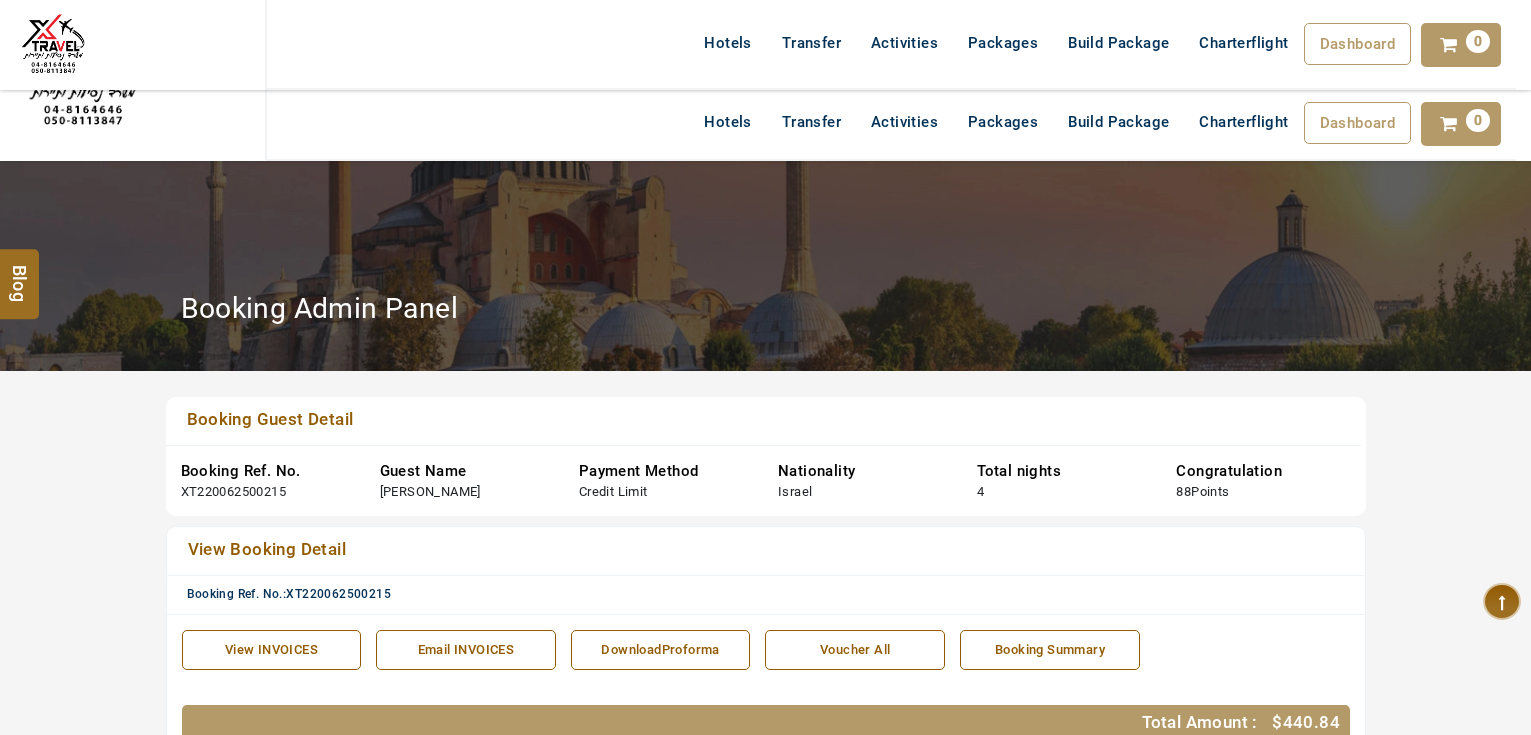 scroll, scrollTop: 640, scrollLeft: 0, axis: vertical 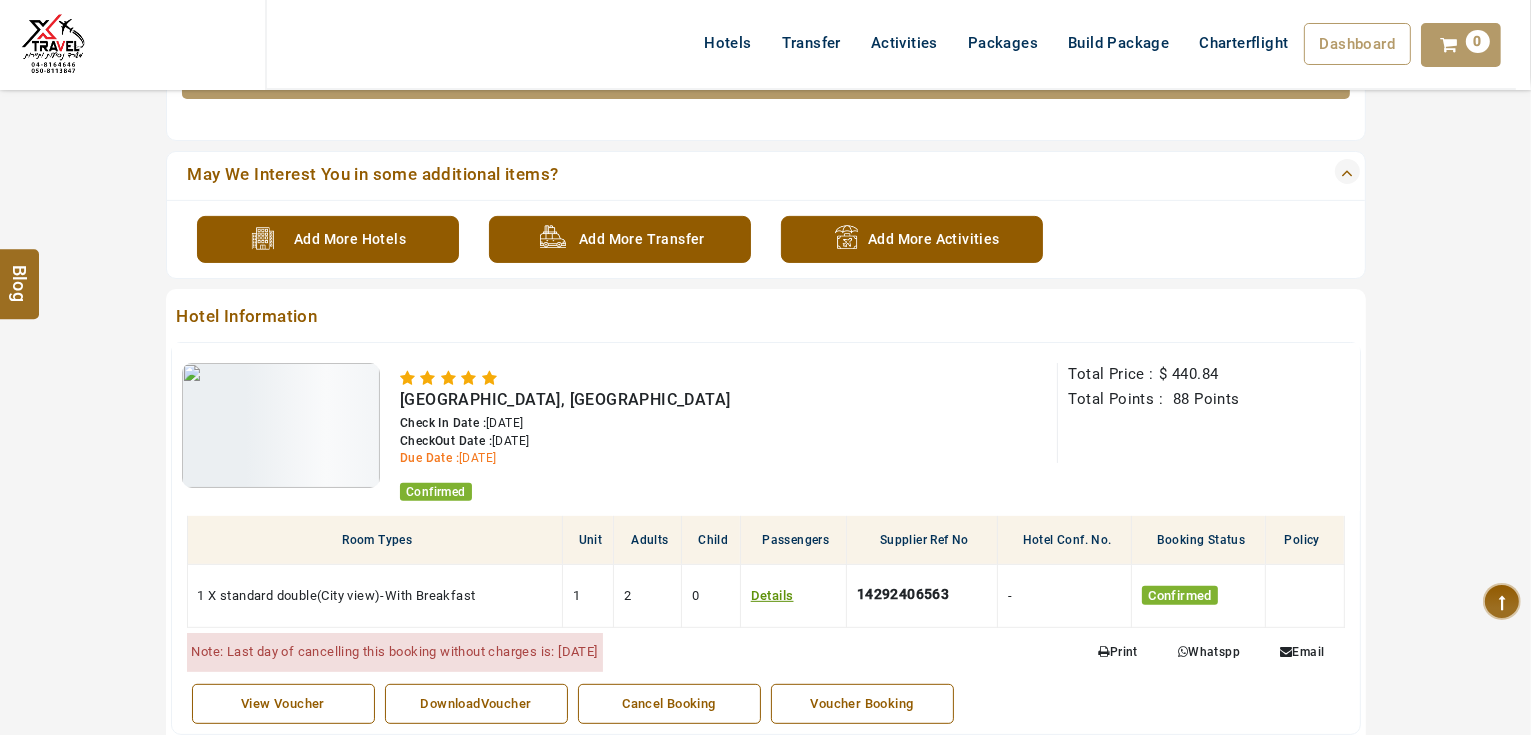 click on "Voucher Booking" at bounding box center (862, 704) 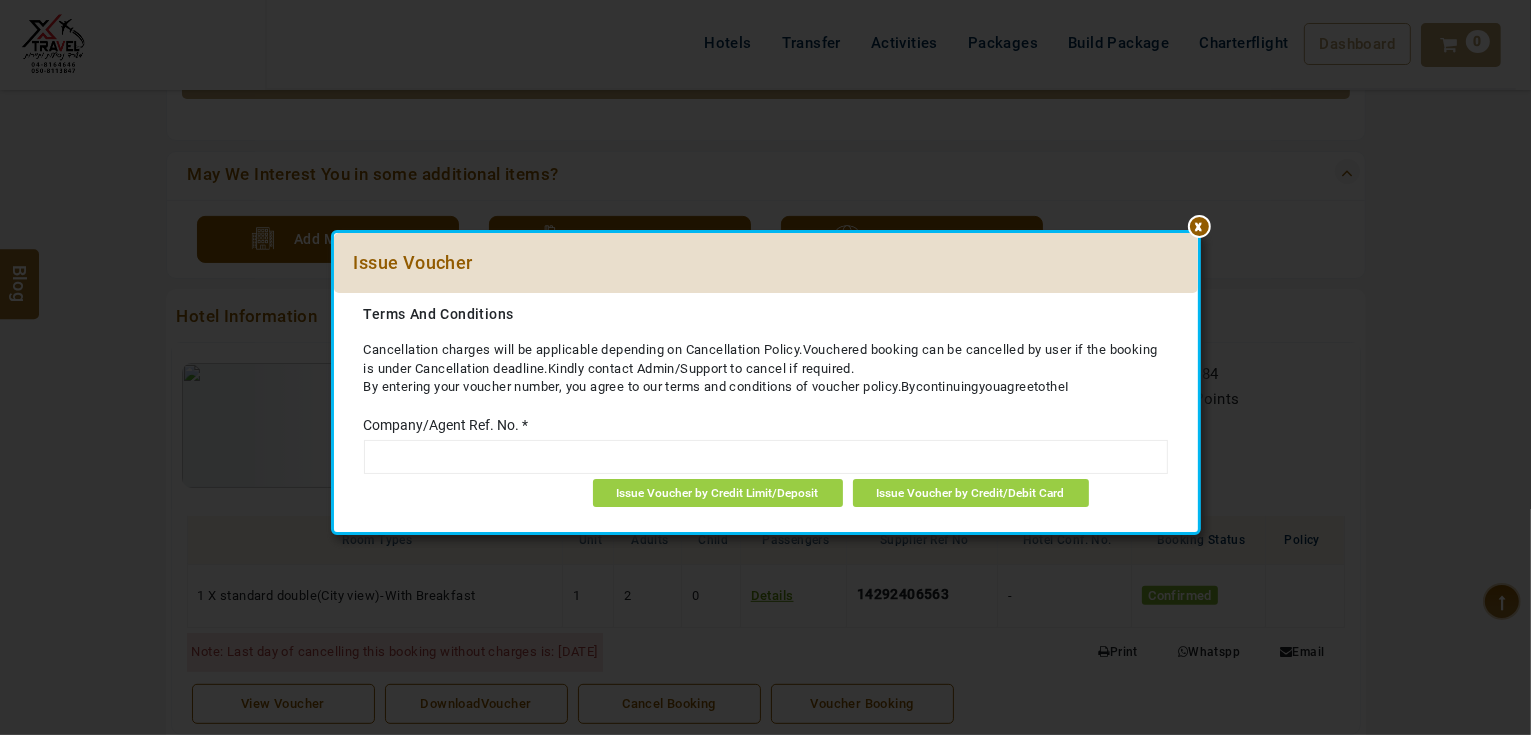 click at bounding box center (766, 457) 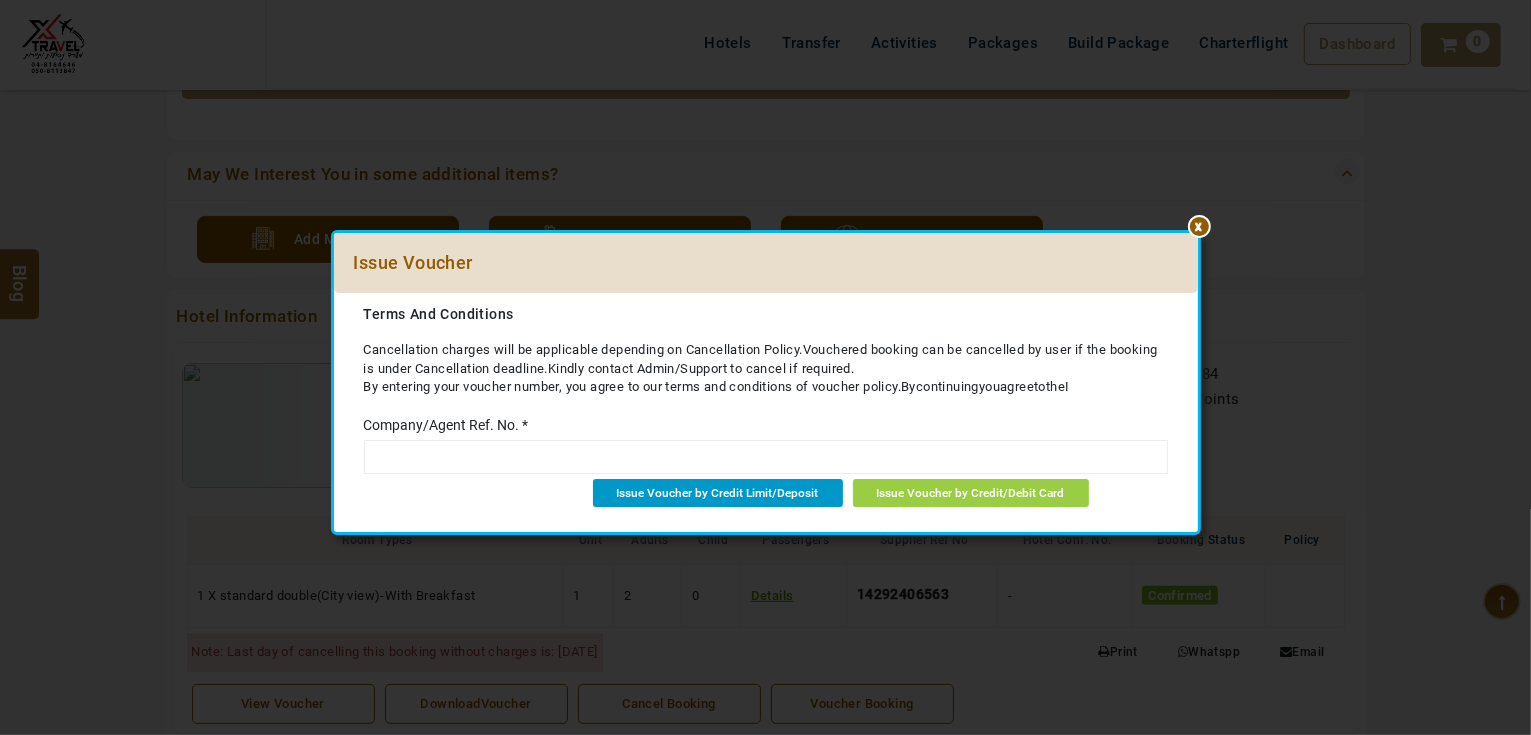 type on "*******" 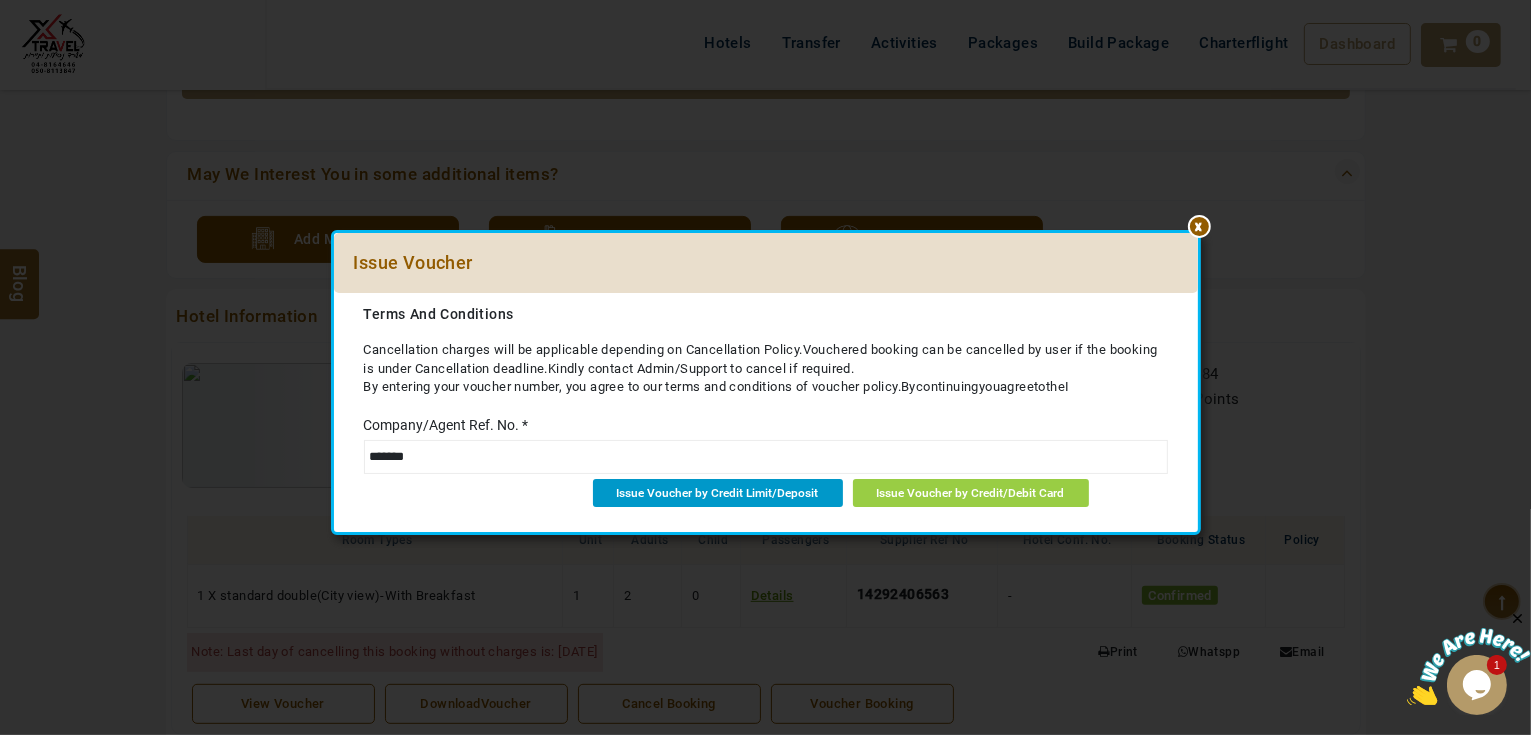 click on "Issue Voucher by Credit Limit/Deposit" at bounding box center (718, 493) 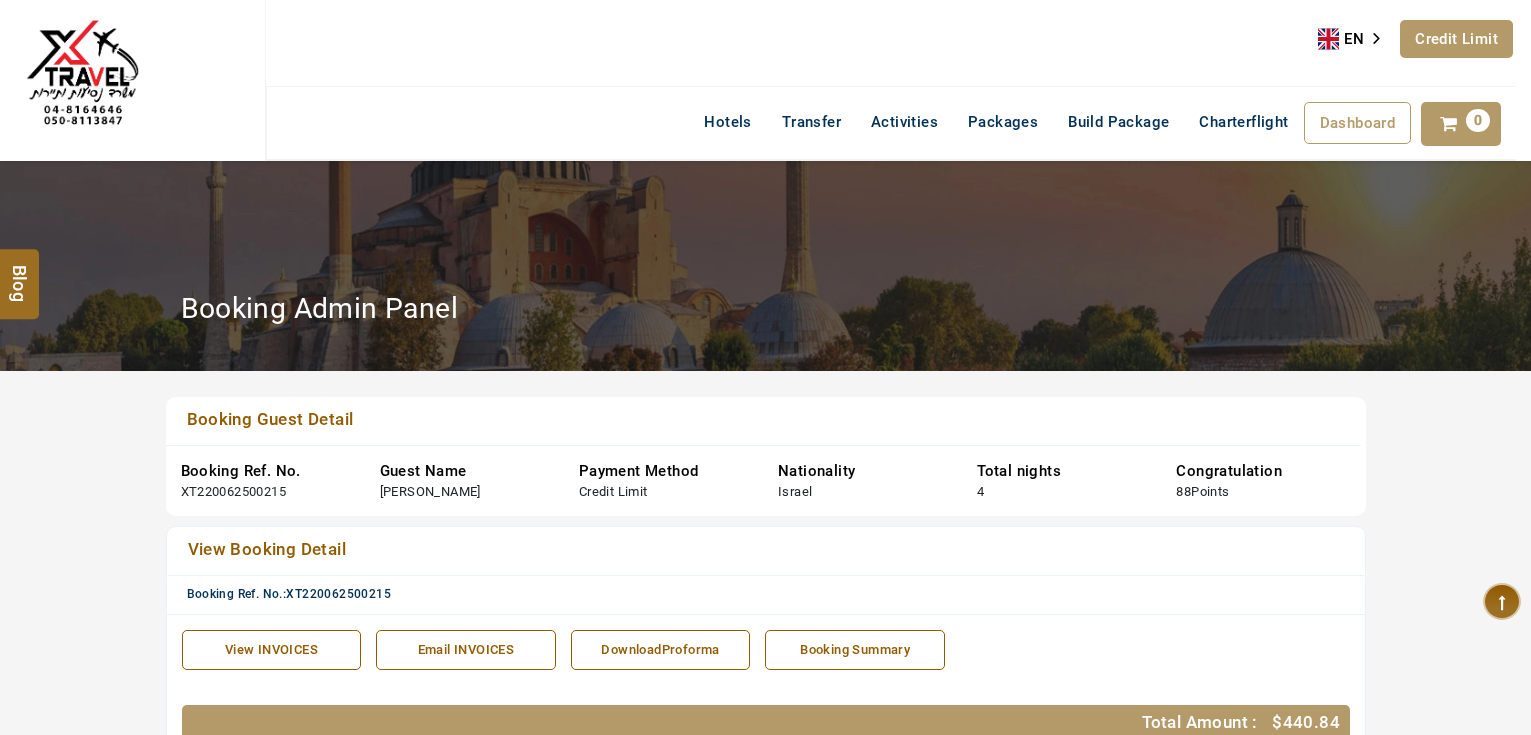 scroll, scrollTop: 0, scrollLeft: 0, axis: both 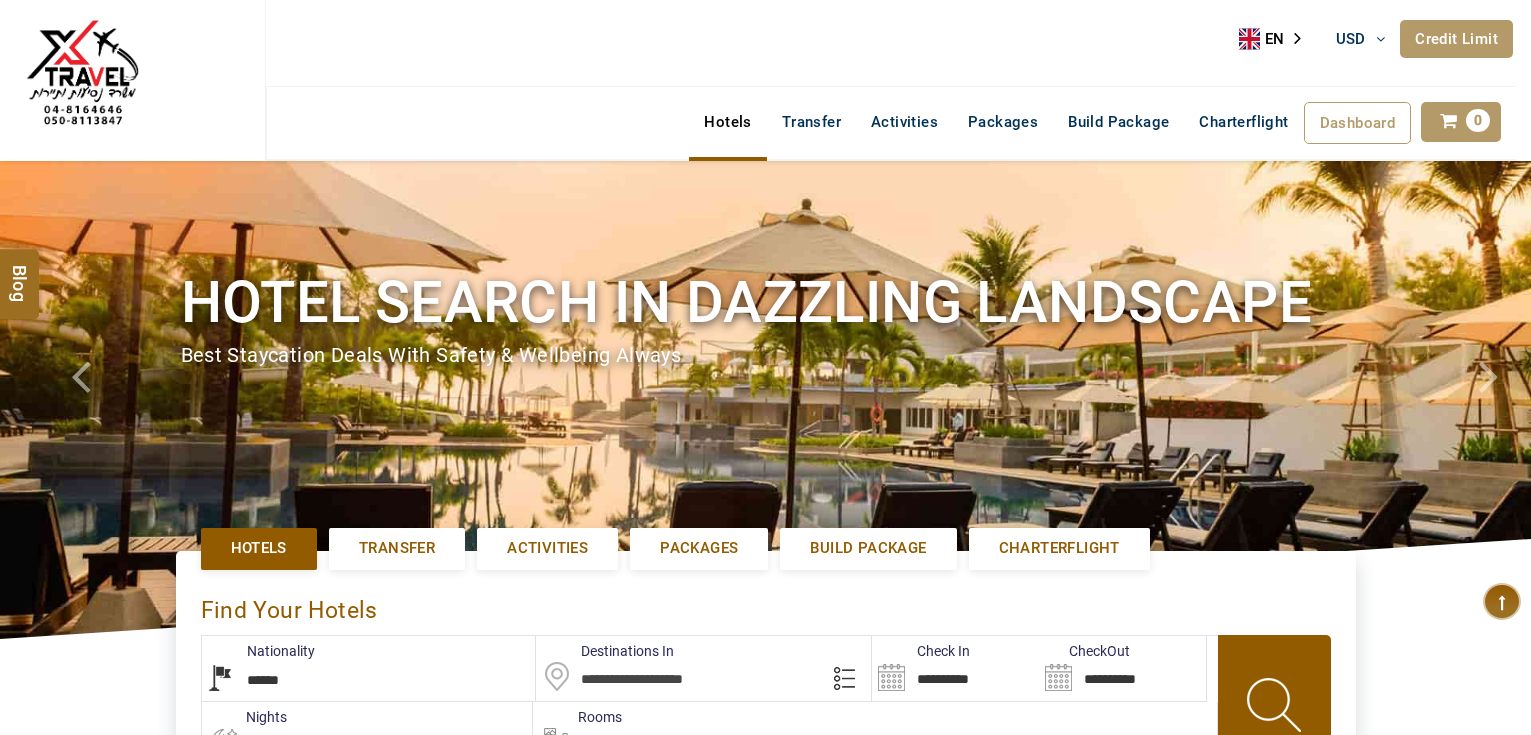 select on "******" 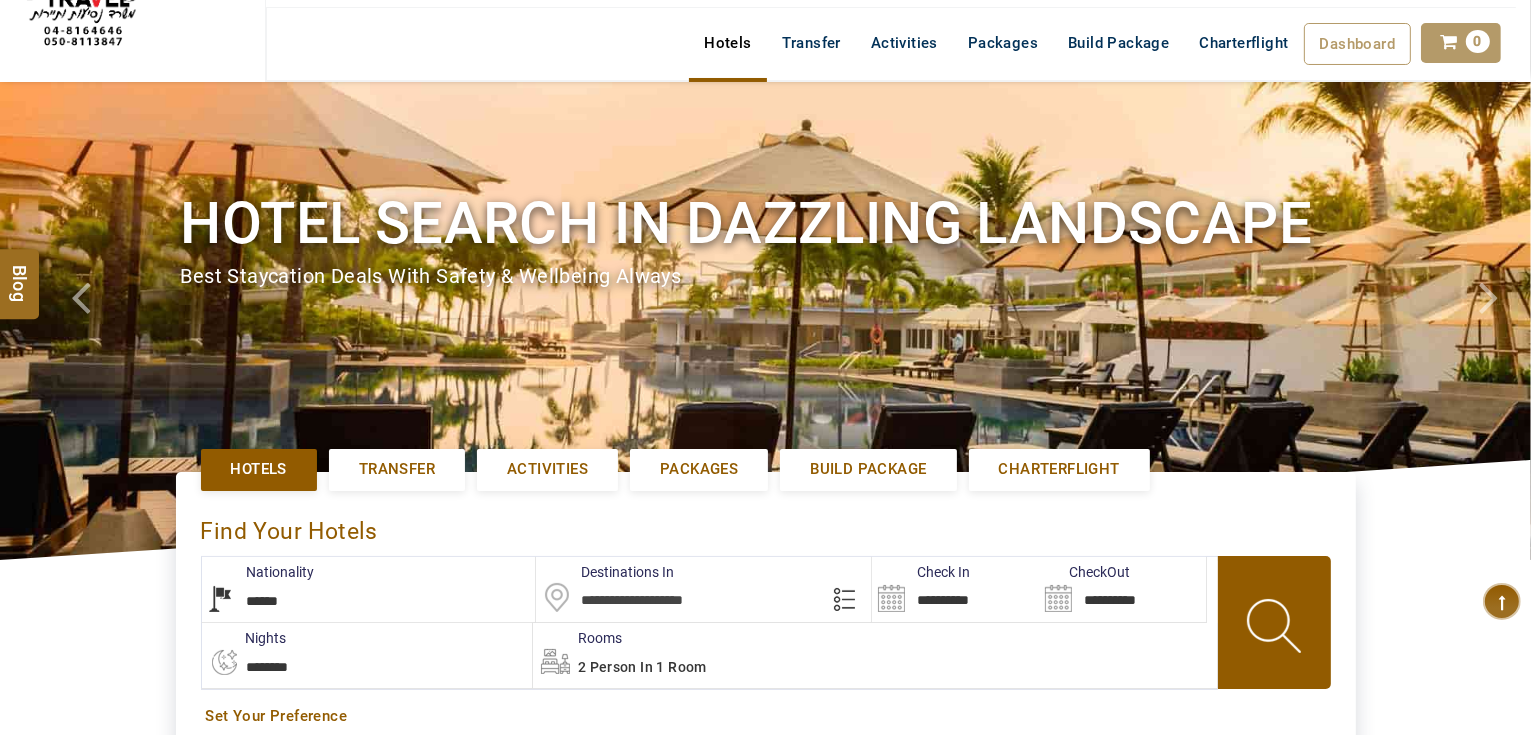 type on "**********" 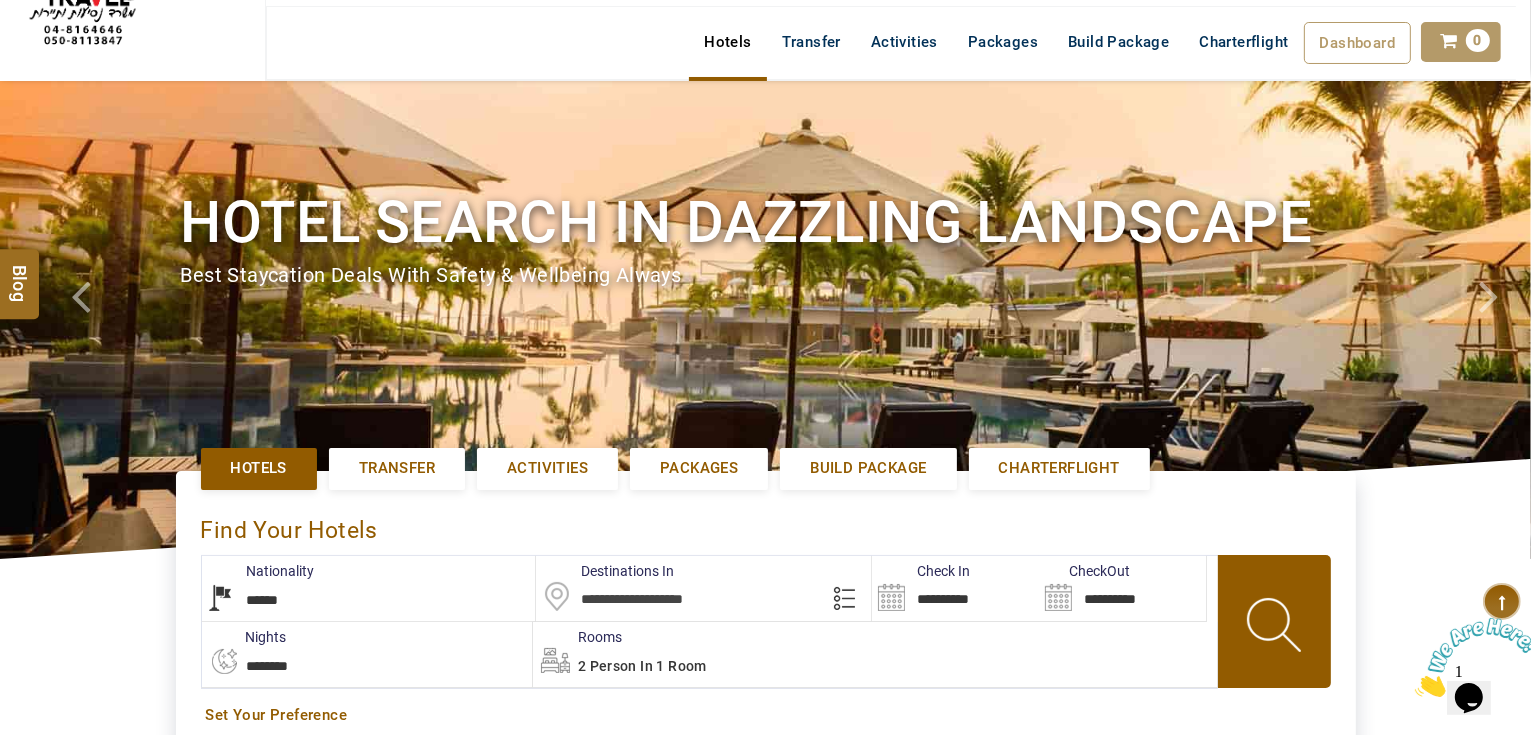 scroll, scrollTop: 0, scrollLeft: 0, axis: both 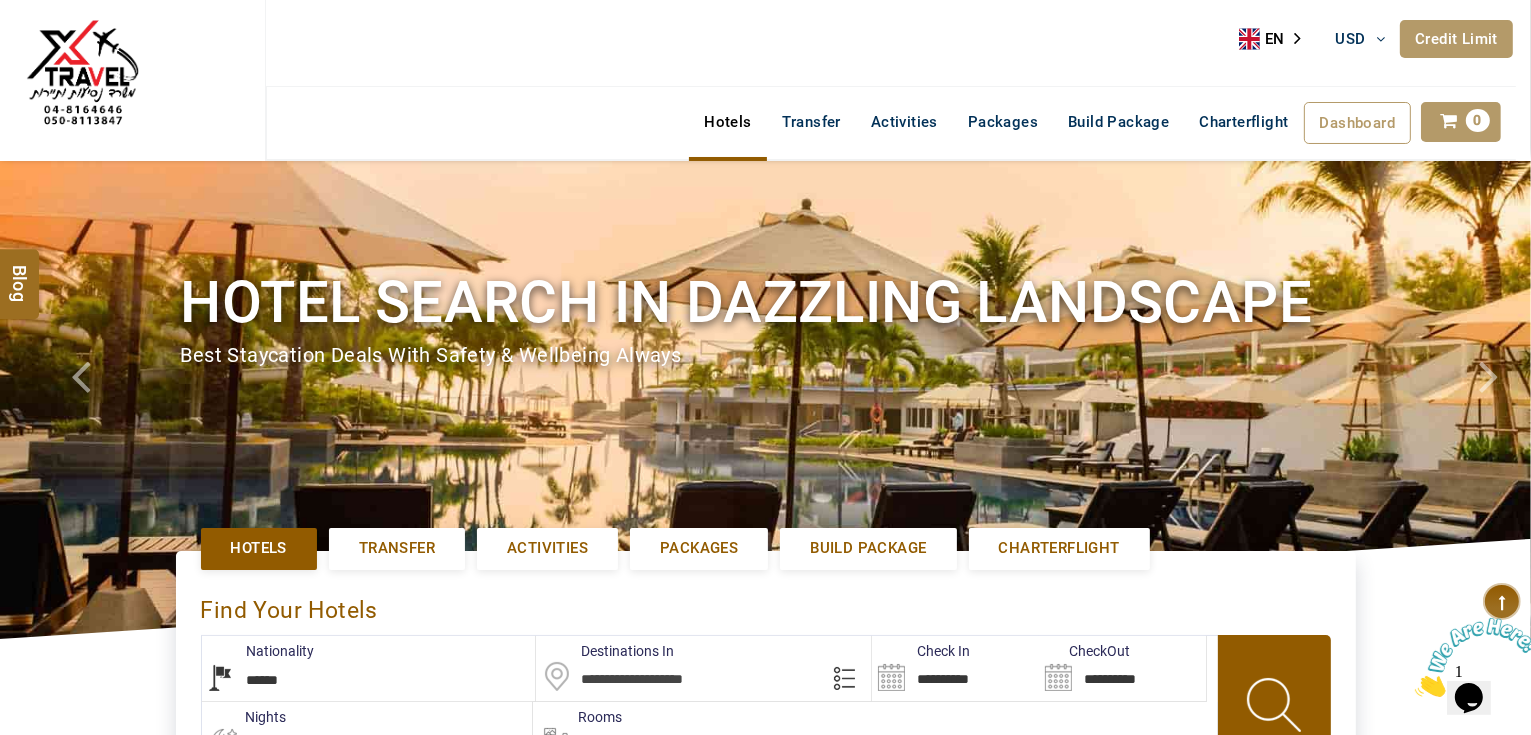 click at bounding box center [703, 668] 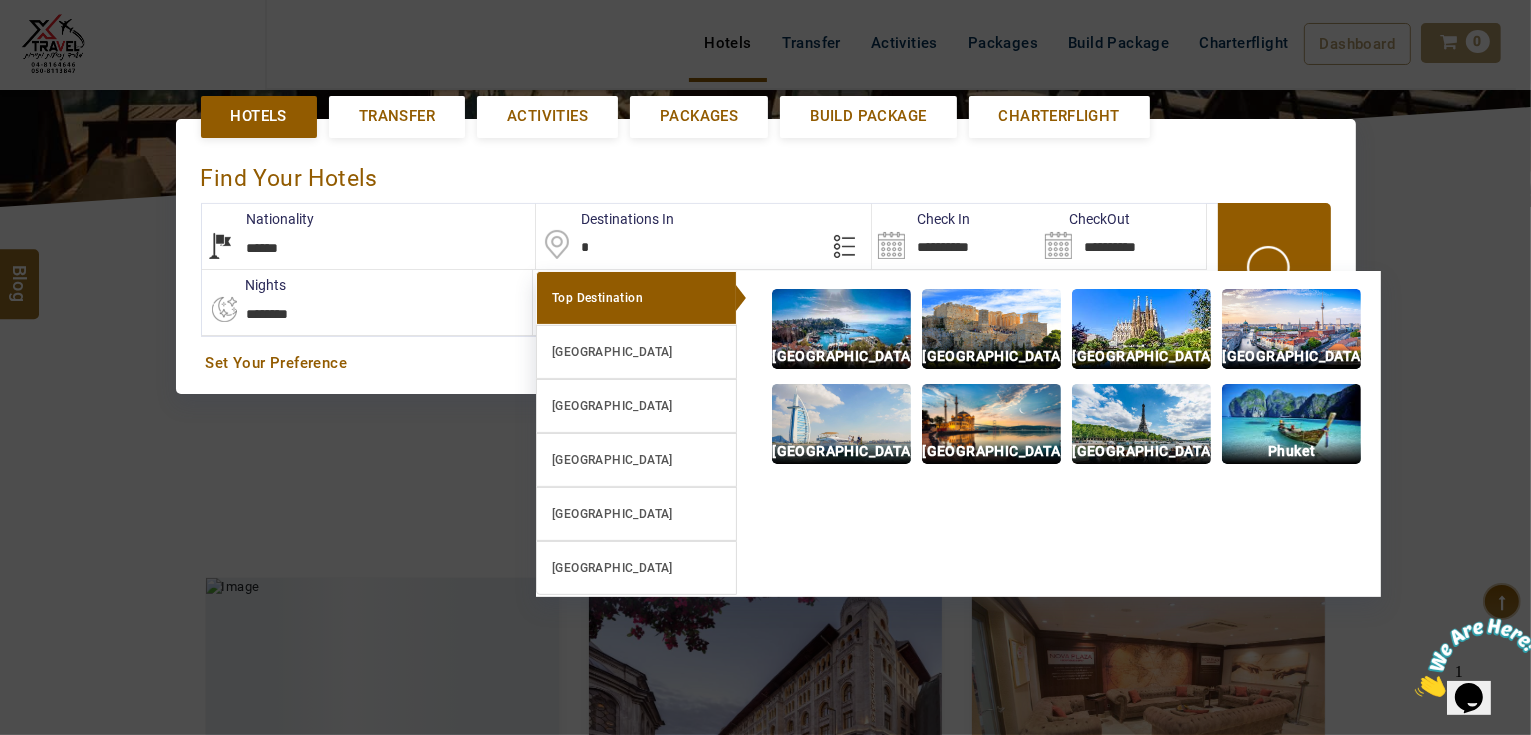 scroll, scrollTop: 460, scrollLeft: 0, axis: vertical 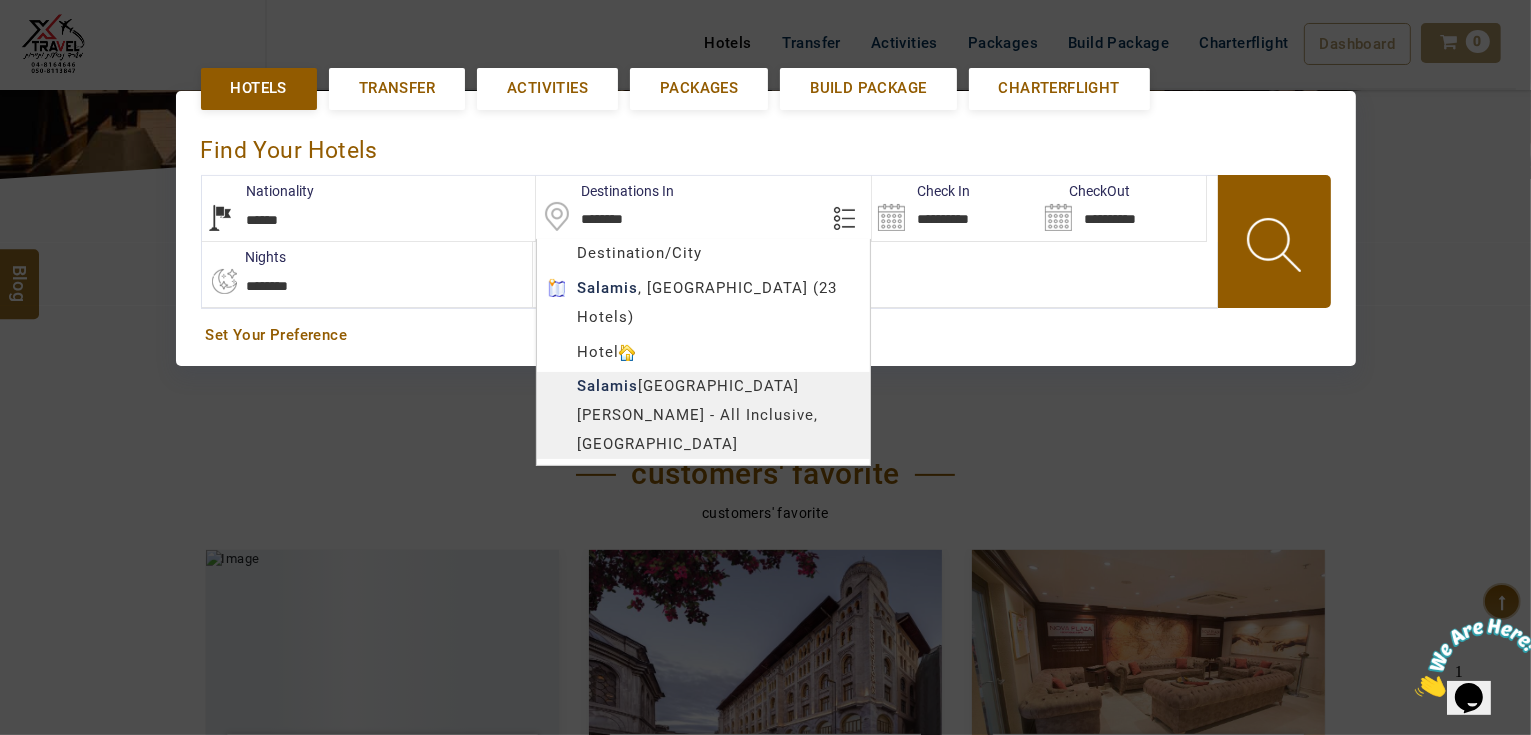 click on "**********" at bounding box center (766, 227) 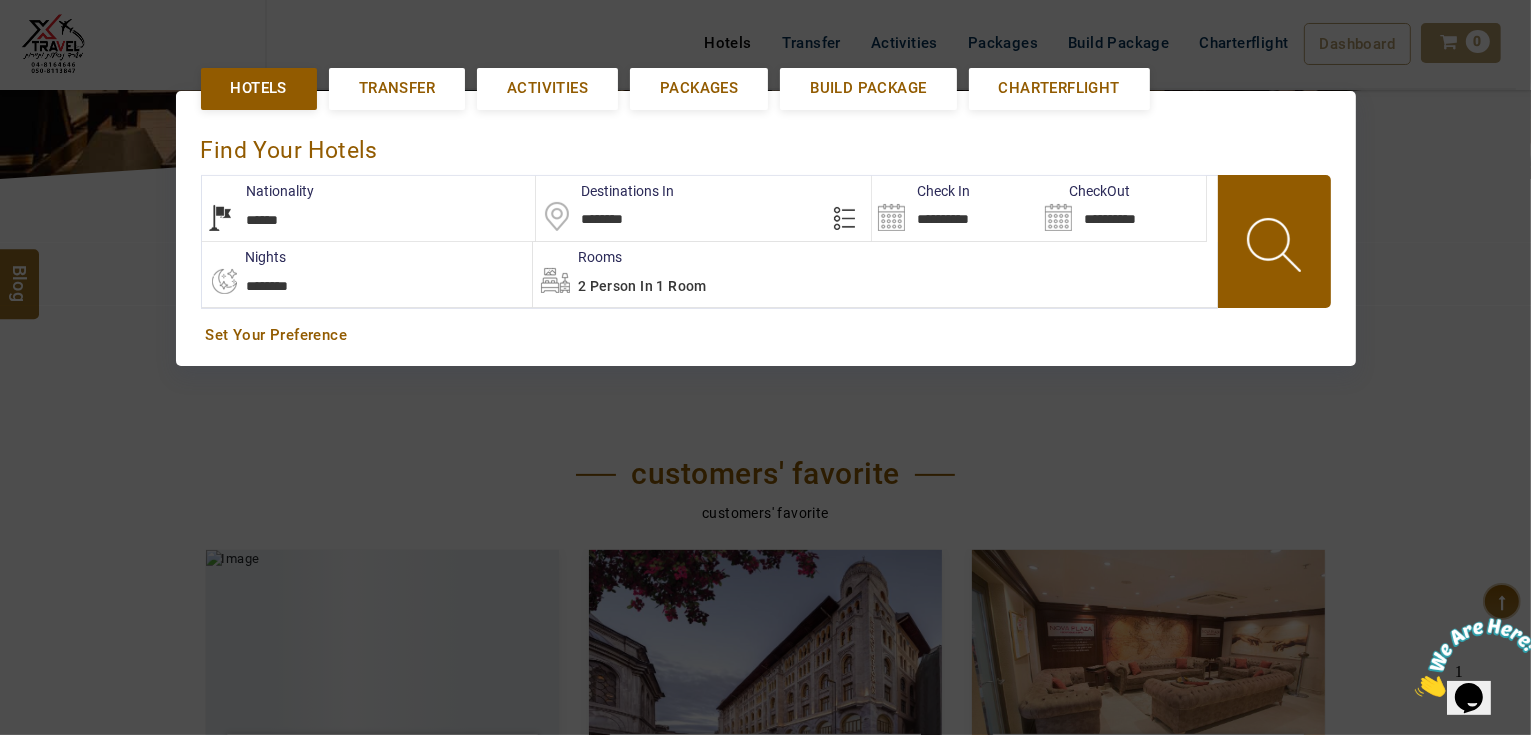 click on "*******" at bounding box center (703, 208) 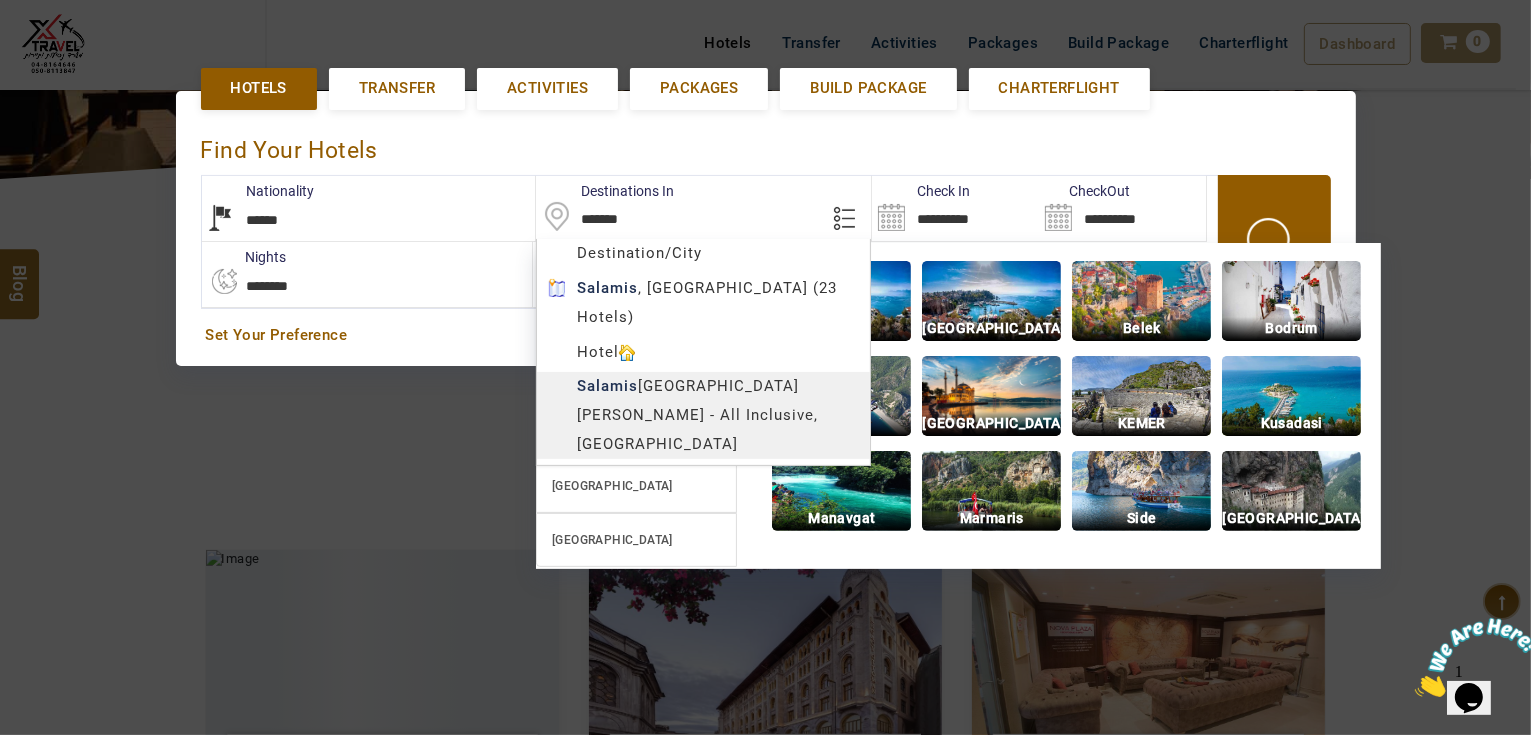 type on "**********" 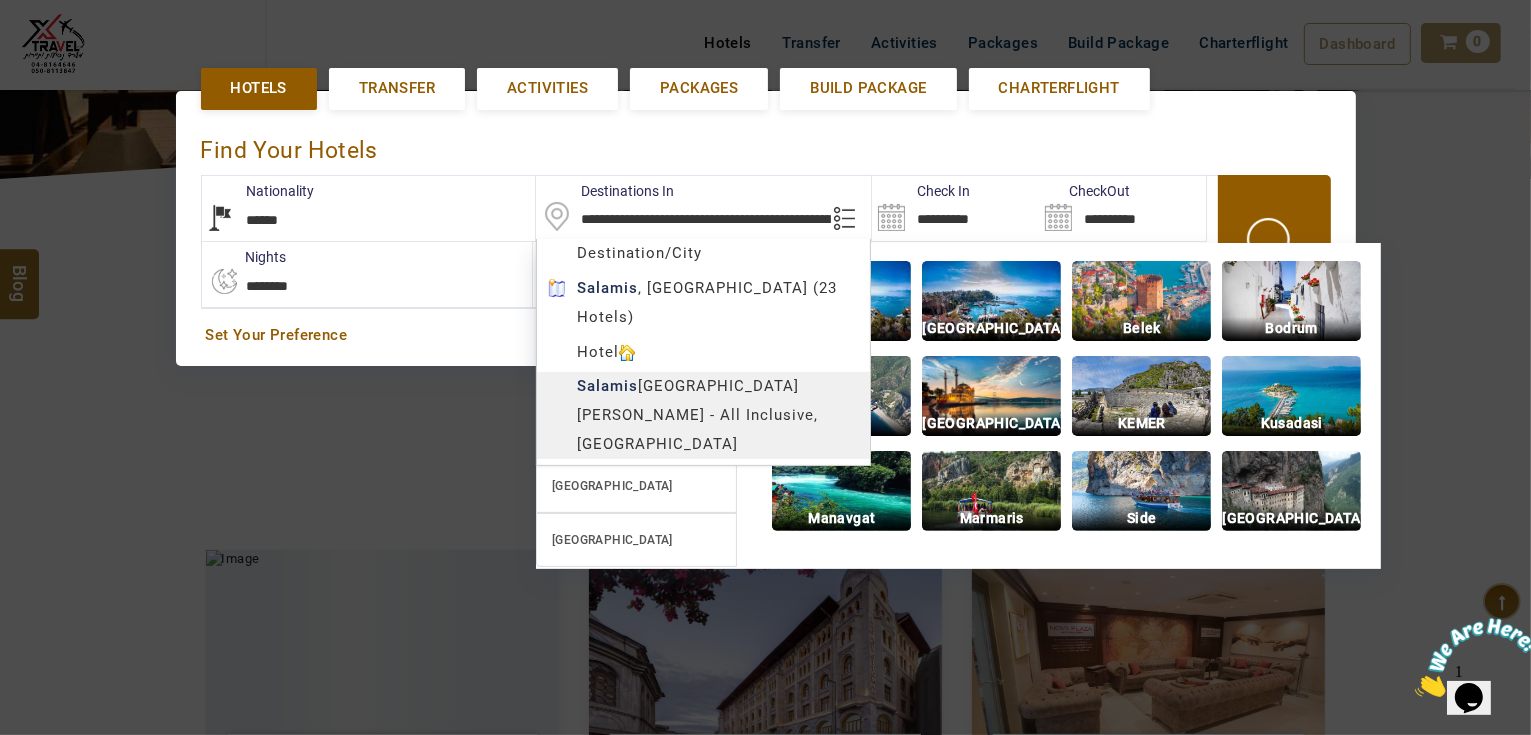 click on "AHMAD JINDAWY USD AED  AED EUR  € USD  $ INR  ₹ THB  ฿ IDR  Rp BHD  BHD TRY  ₺ Credit Limit EN HE AR ES PT ZH Helpline
+971 55 344 0168 Register Now +971 55 344 0168 info@royallineholidays.com About Us What we Offer Blog Why Us Contact Hotels  Transfer Activities Packages Build Package Charterflight Dashboard My Profile My Booking My Reports My Quotation Sign Out 0 Points Redeem Now To Redeem 33539  Points Future Points  4240   Points Credit Limit Credit Limit USD 30000.00 70% Complete Used USD 20906.14 Available USD 9093.86 Setting  Looks like you haven't added anything to your cart yet Countinue Shopping ******* ****** Please Wait.. Blog demo
Remember me Forgot
password? LOG IN Don't have an account?   Register Now My Booking View/ Print/Cancel Your Booking without Signing in Submit demo
In A Few Moment, You Will Be Celebrating Best Hotel options galore ! Check In   CheckOut Rooms Rooms Please Wait  Hotel search in dazzling landscape Hotels  Transfer Packages" at bounding box center (765, 937) 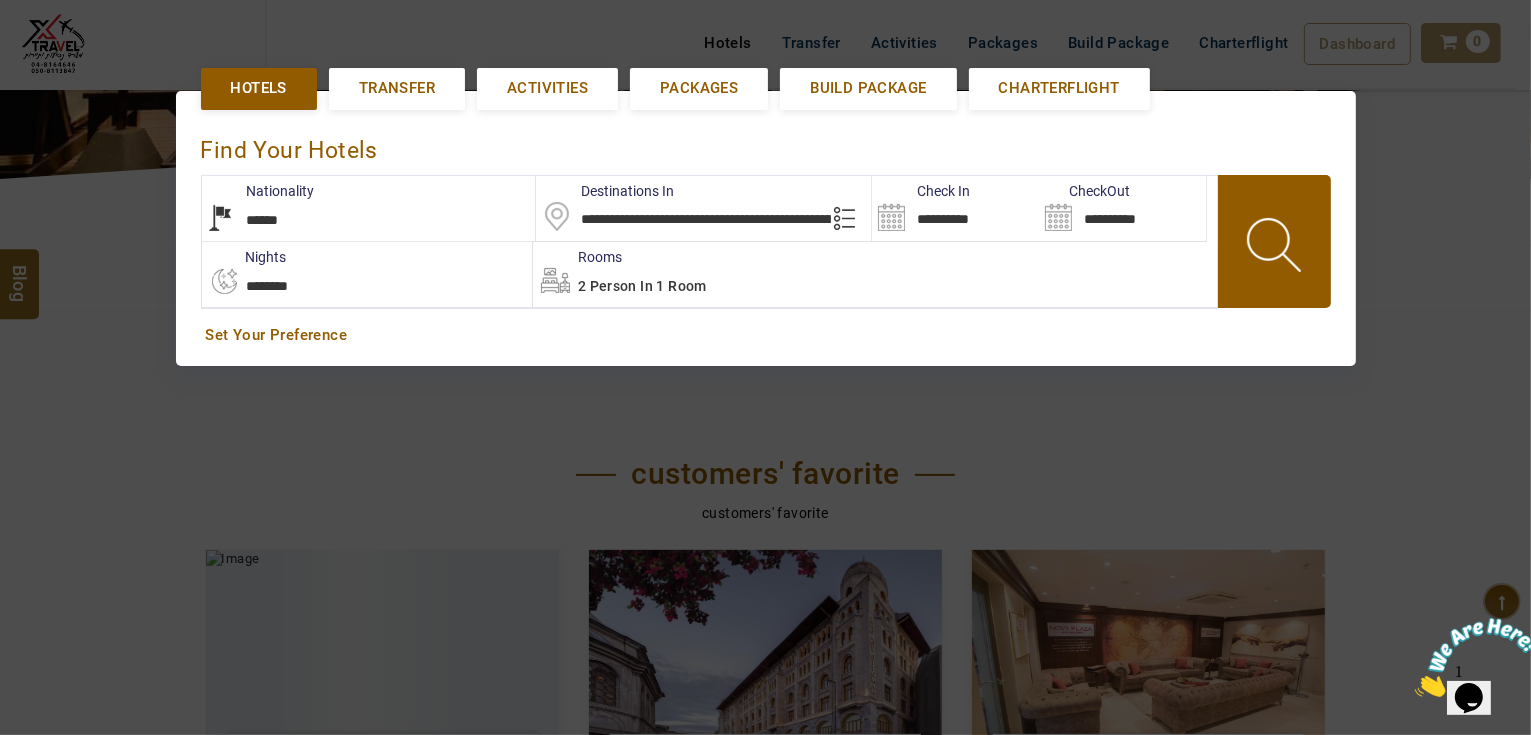 click on "**********" at bounding box center [955, 208] 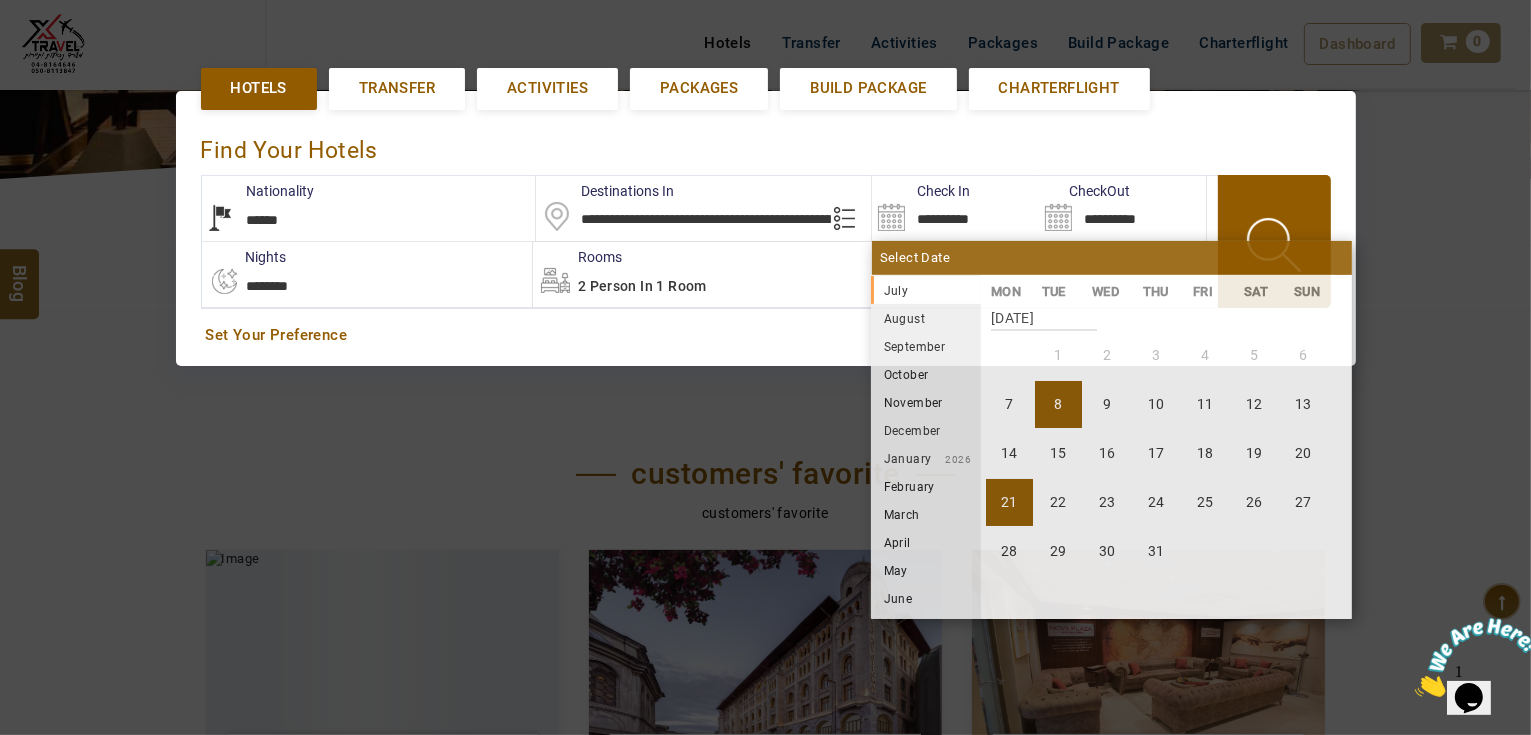 click on "21" at bounding box center (1009, 502) 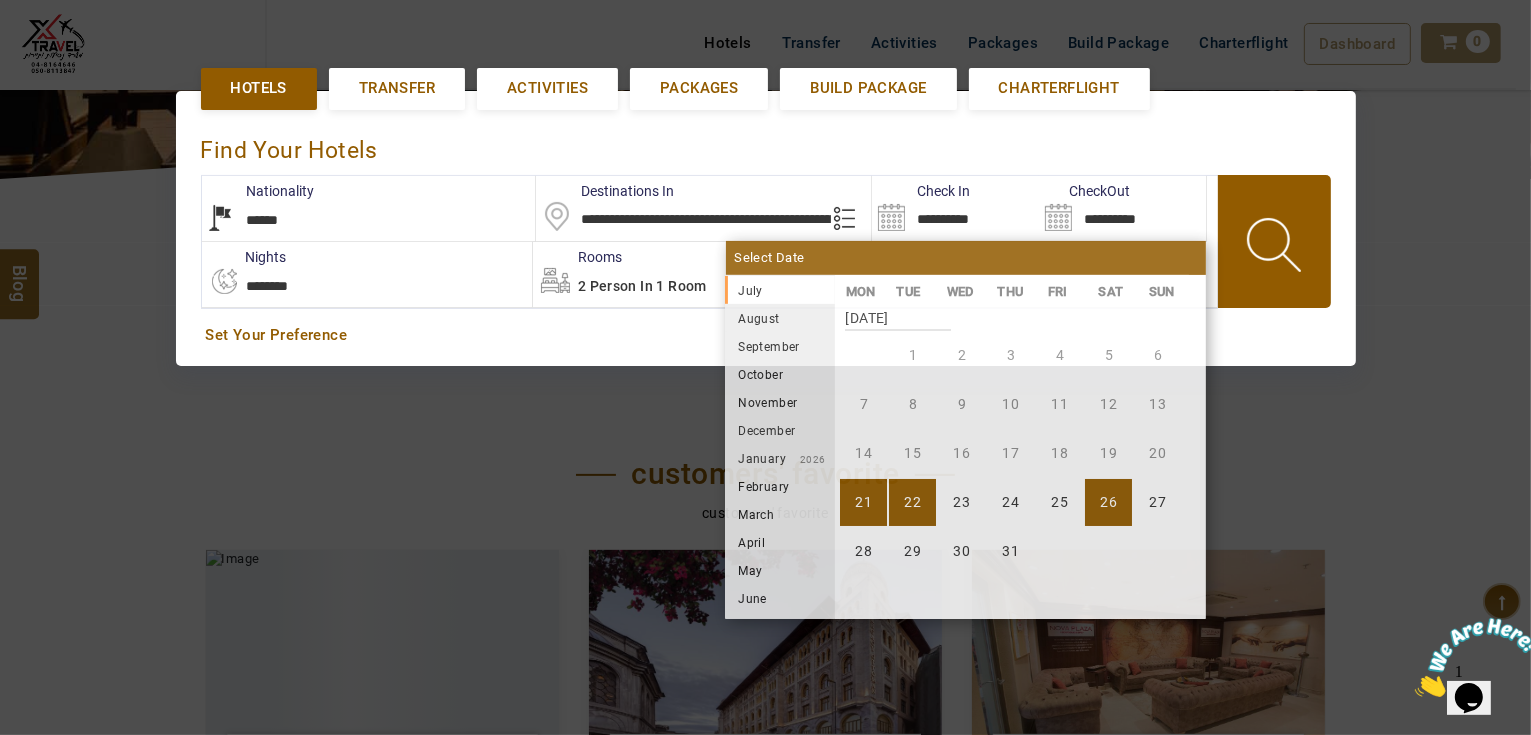 click on "26" at bounding box center [1108, 502] 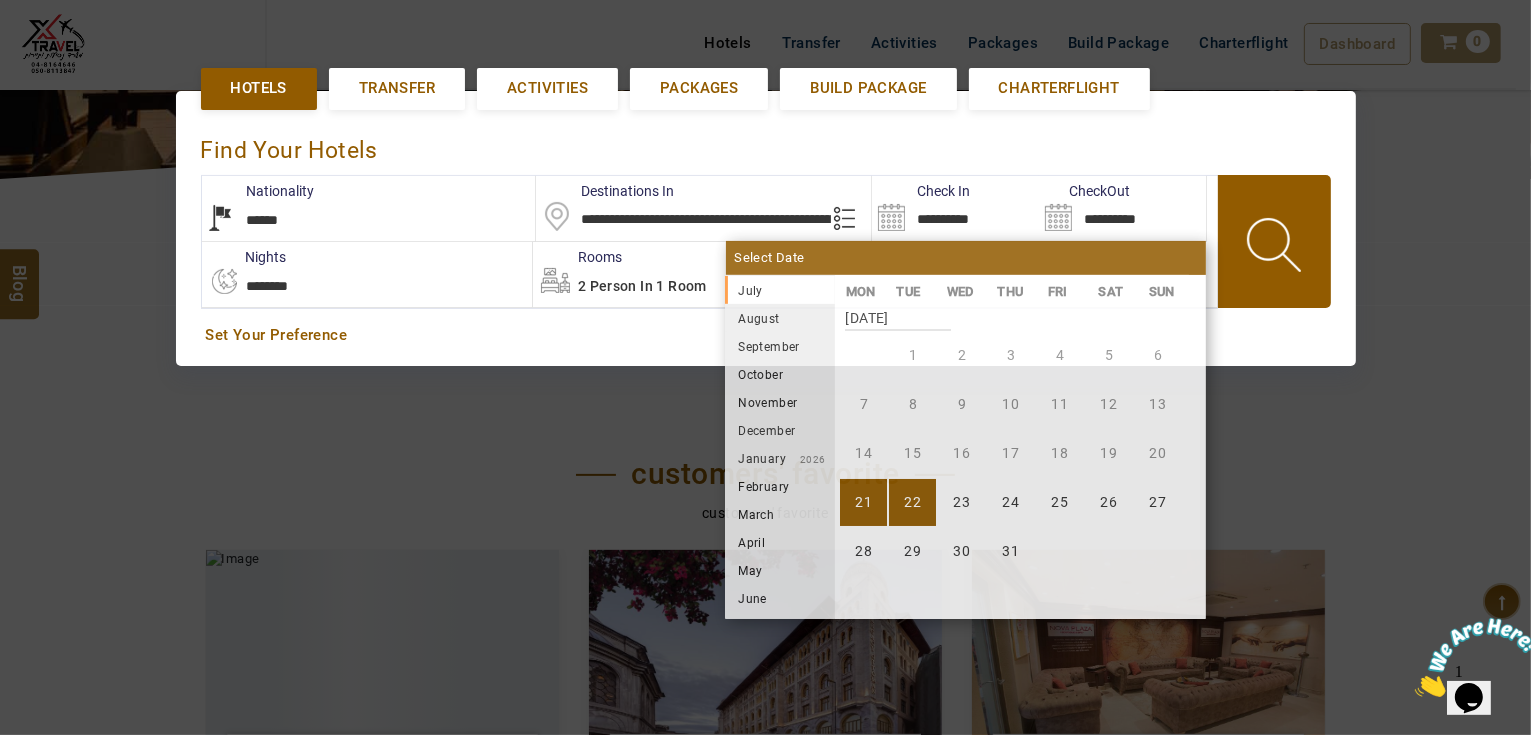 type on "**********" 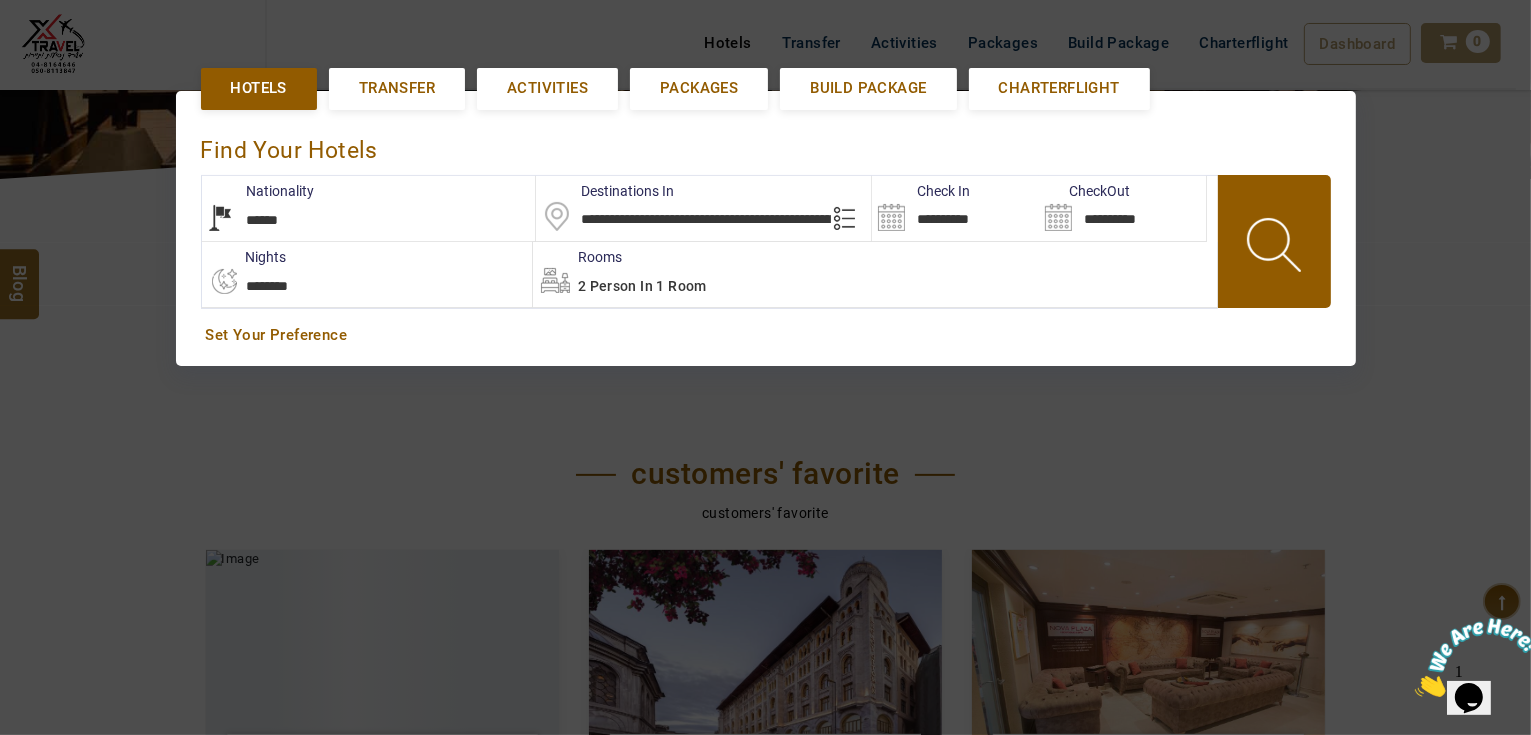 click on "2 Person in    1 Room" at bounding box center (875, 274) 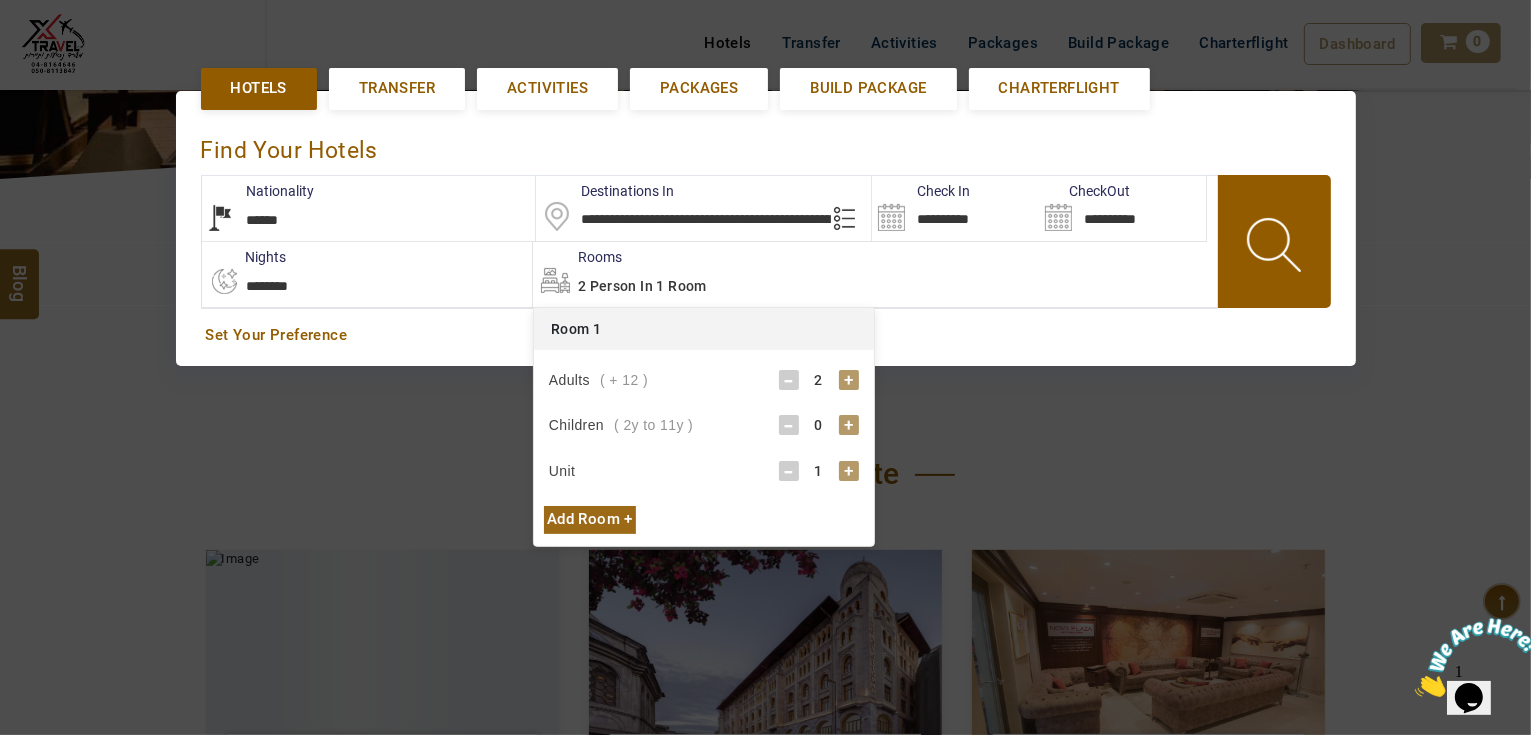 click on "+" at bounding box center (849, 425) 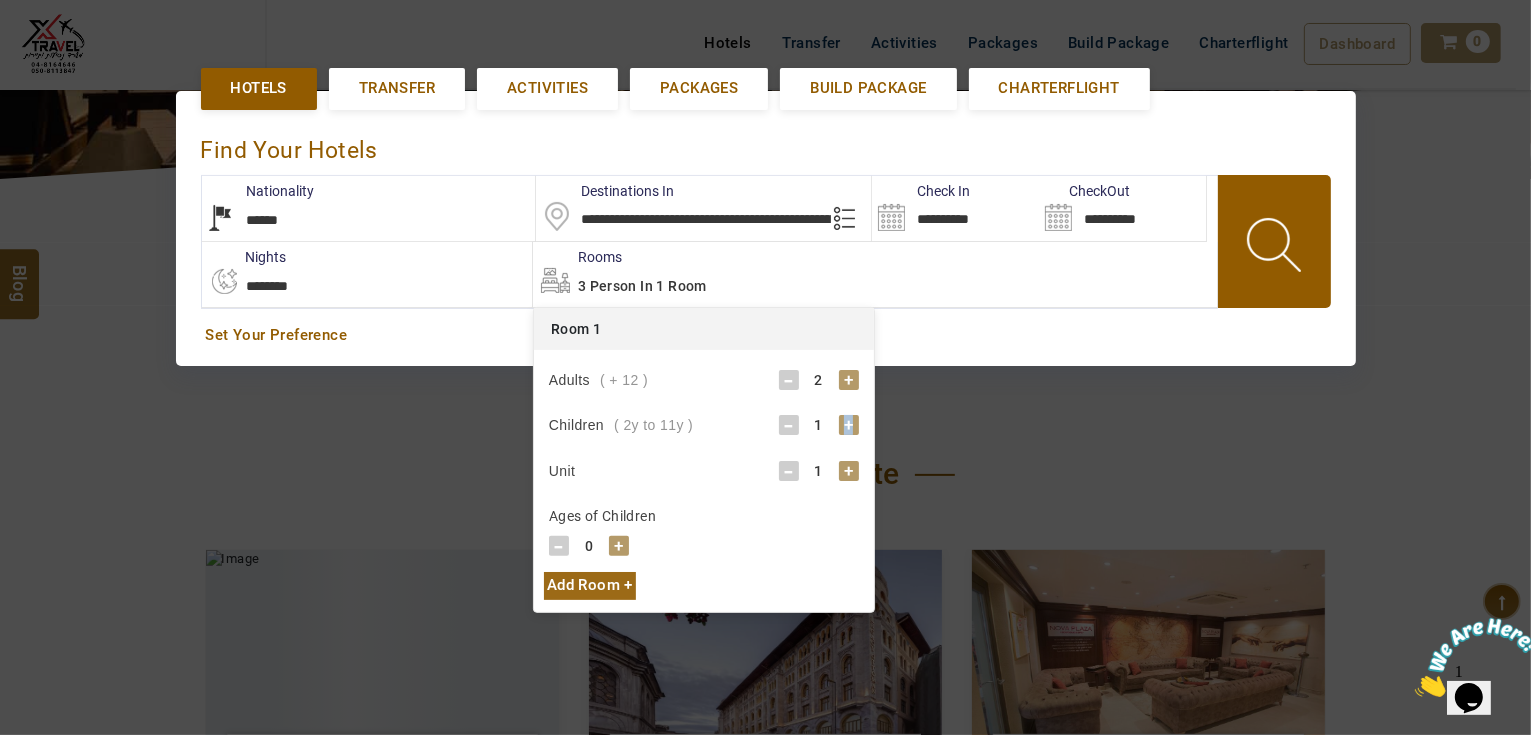 click on "+" at bounding box center (849, 425) 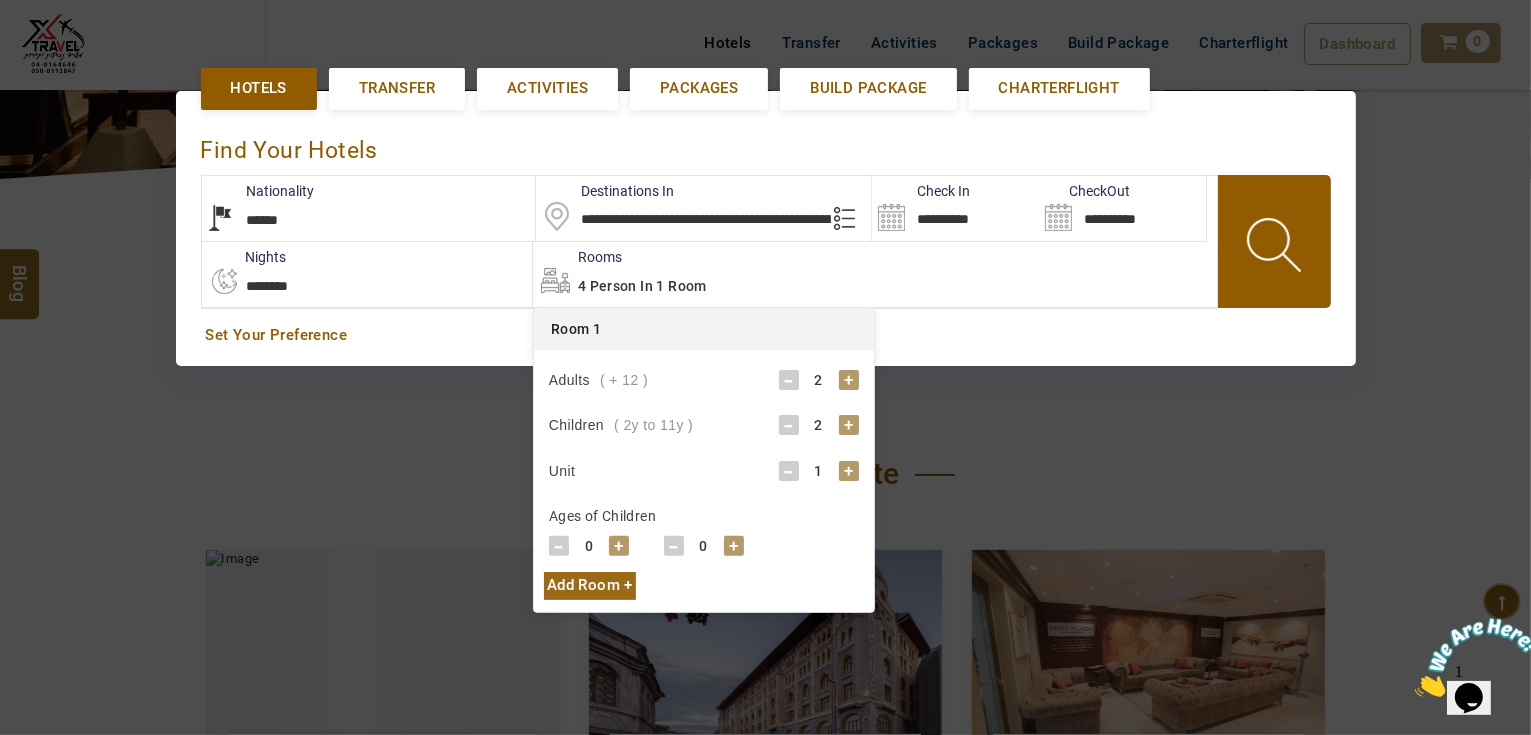 click on "+" at bounding box center [619, 546] 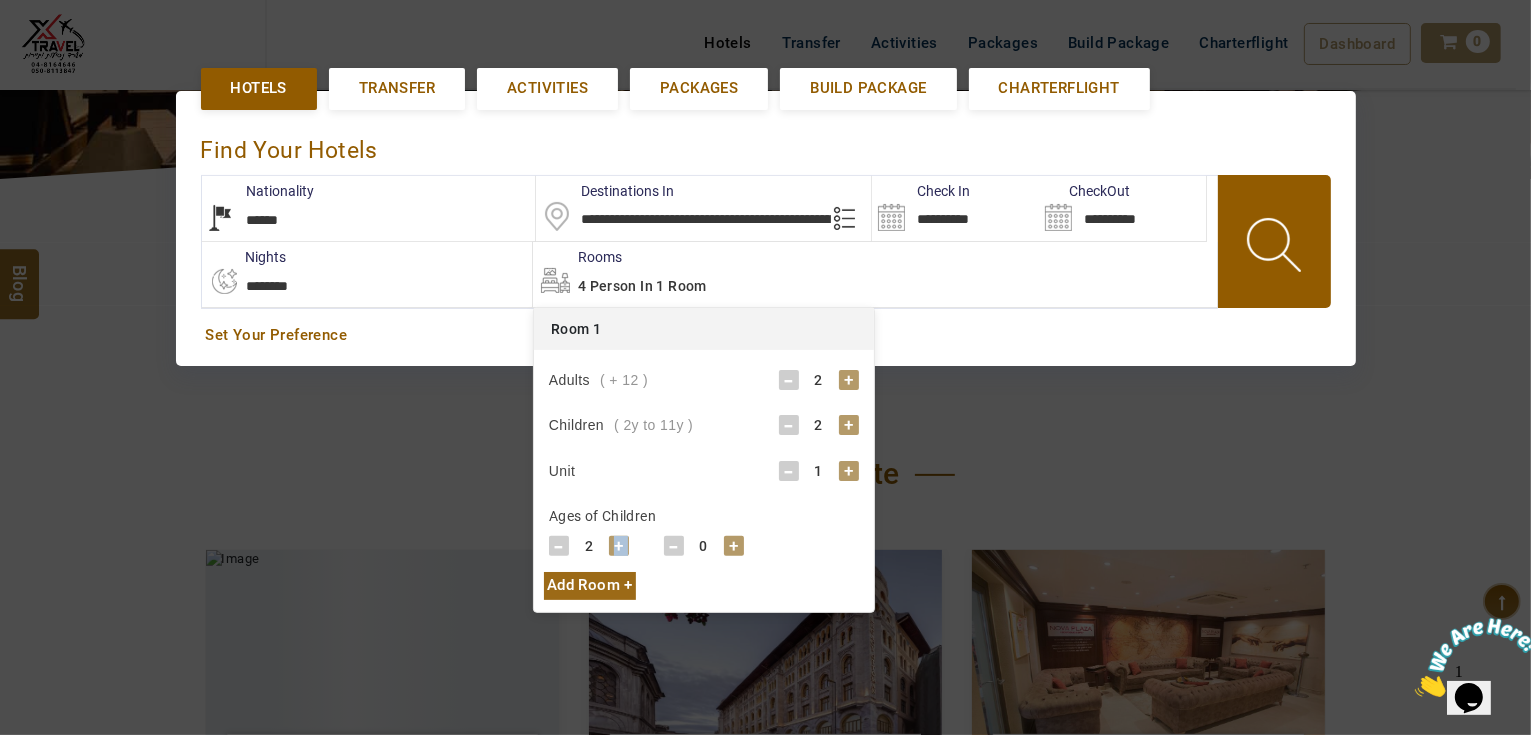 click on "+" at bounding box center [619, 546] 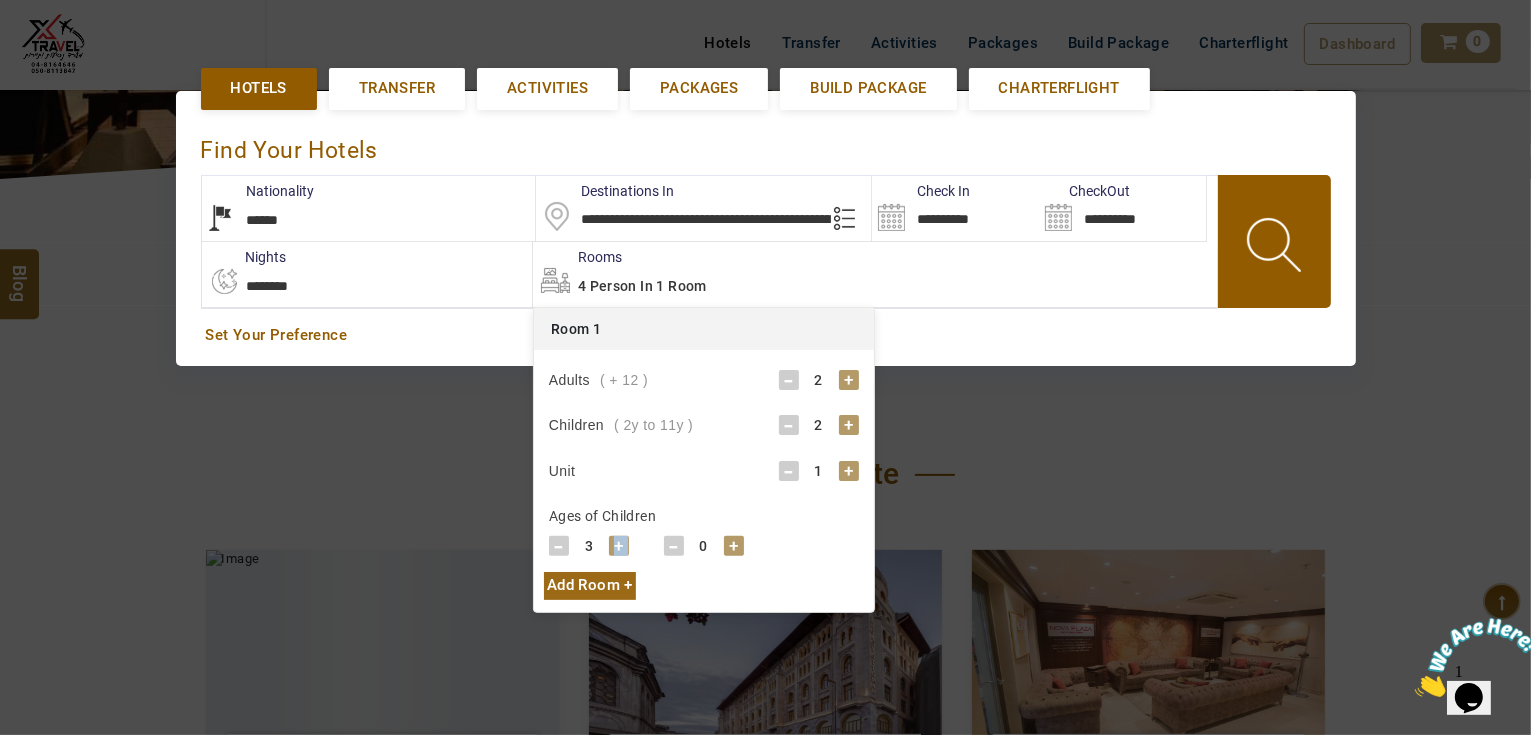 click on "+" at bounding box center [619, 546] 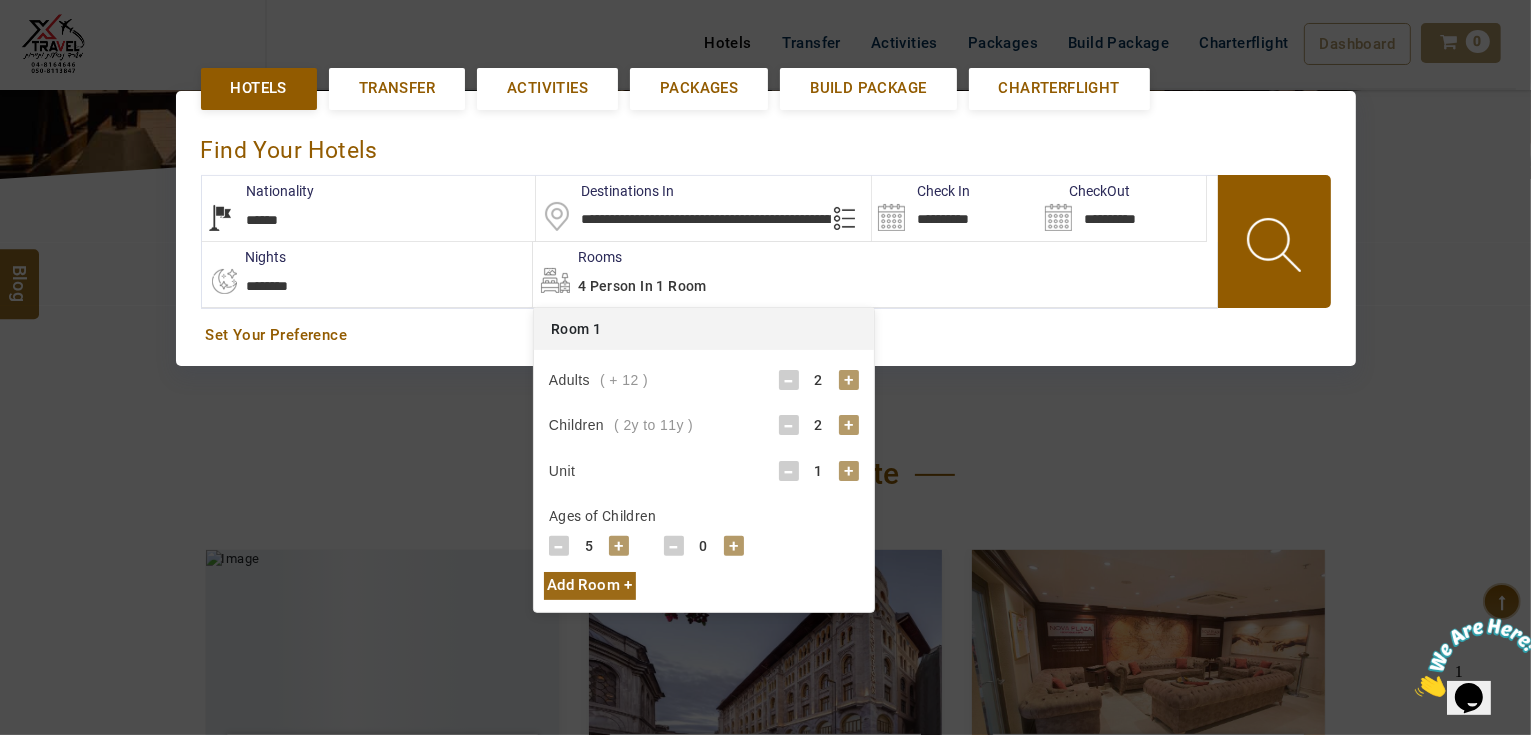 click on "Ages of Children - 5 + - 0 + - 0 + - 0 +" at bounding box center (704, 529) 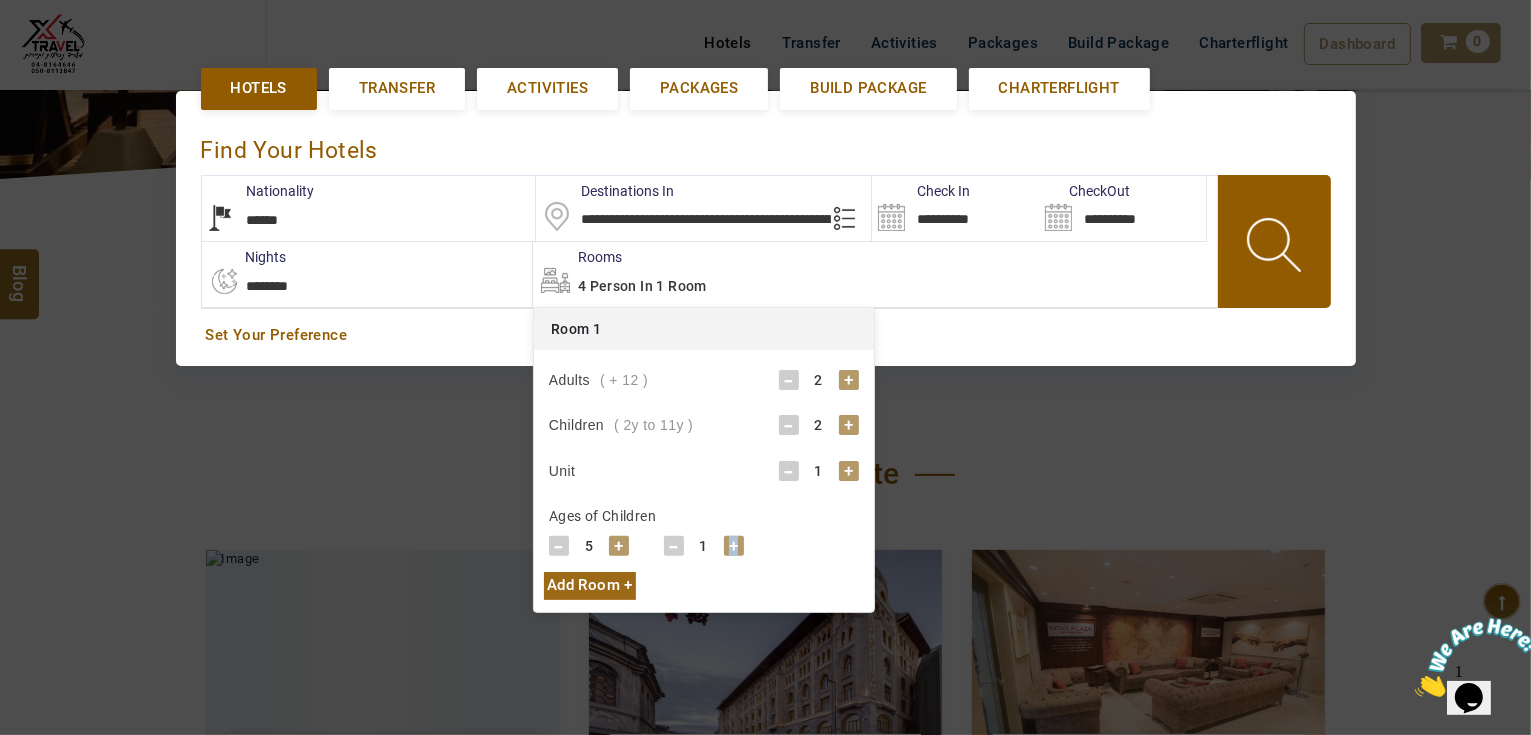 click on "+" at bounding box center (734, 546) 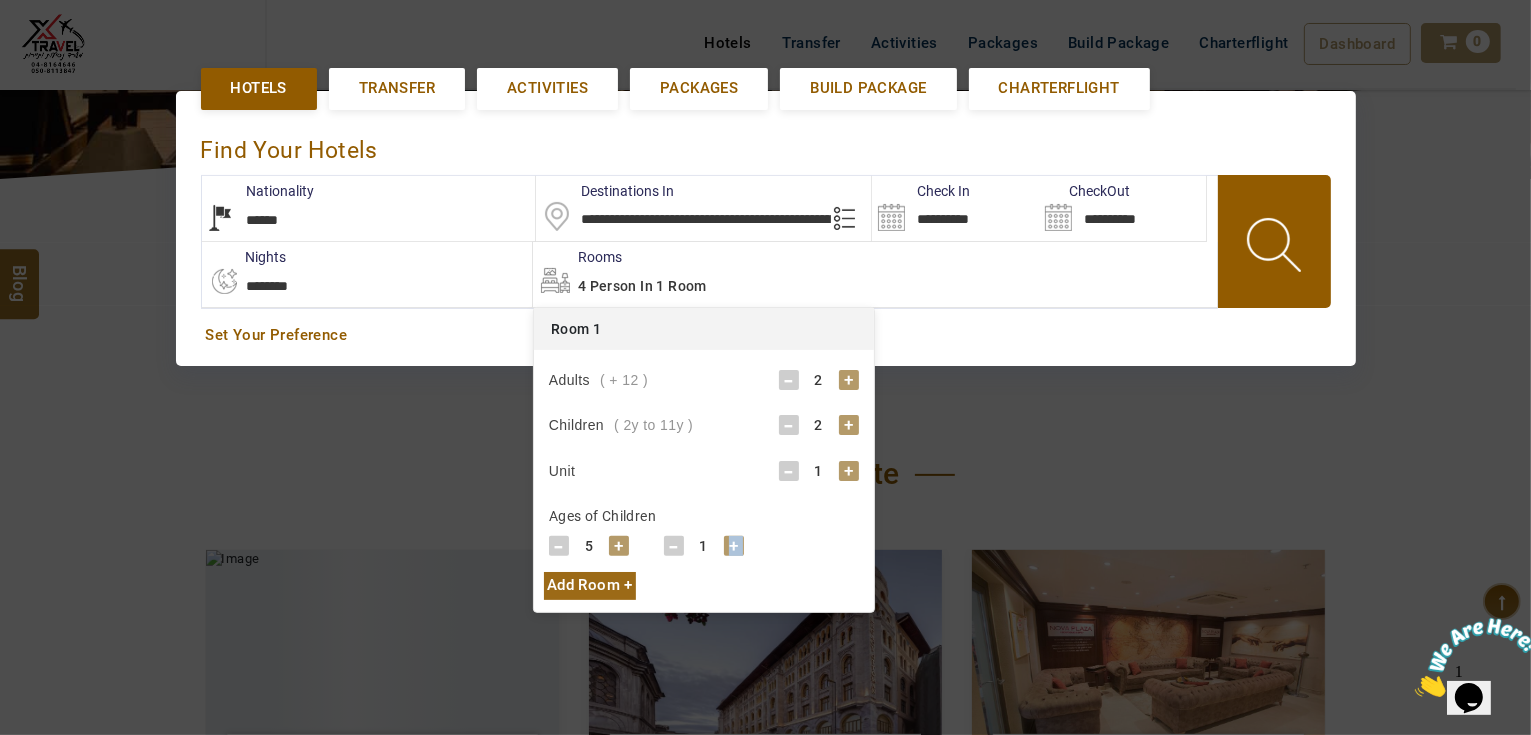 click on "+" at bounding box center [734, 546] 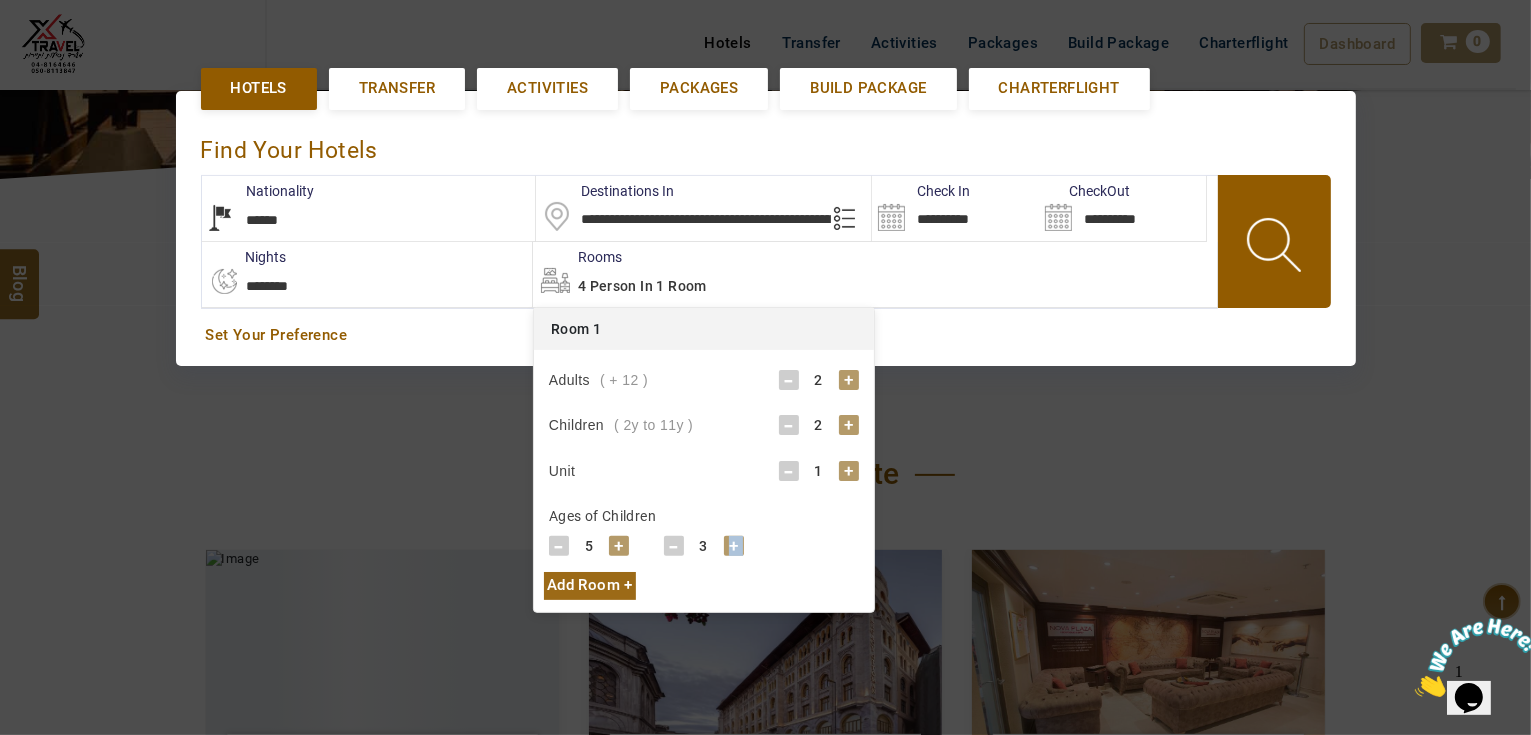 click at bounding box center [1276, 248] 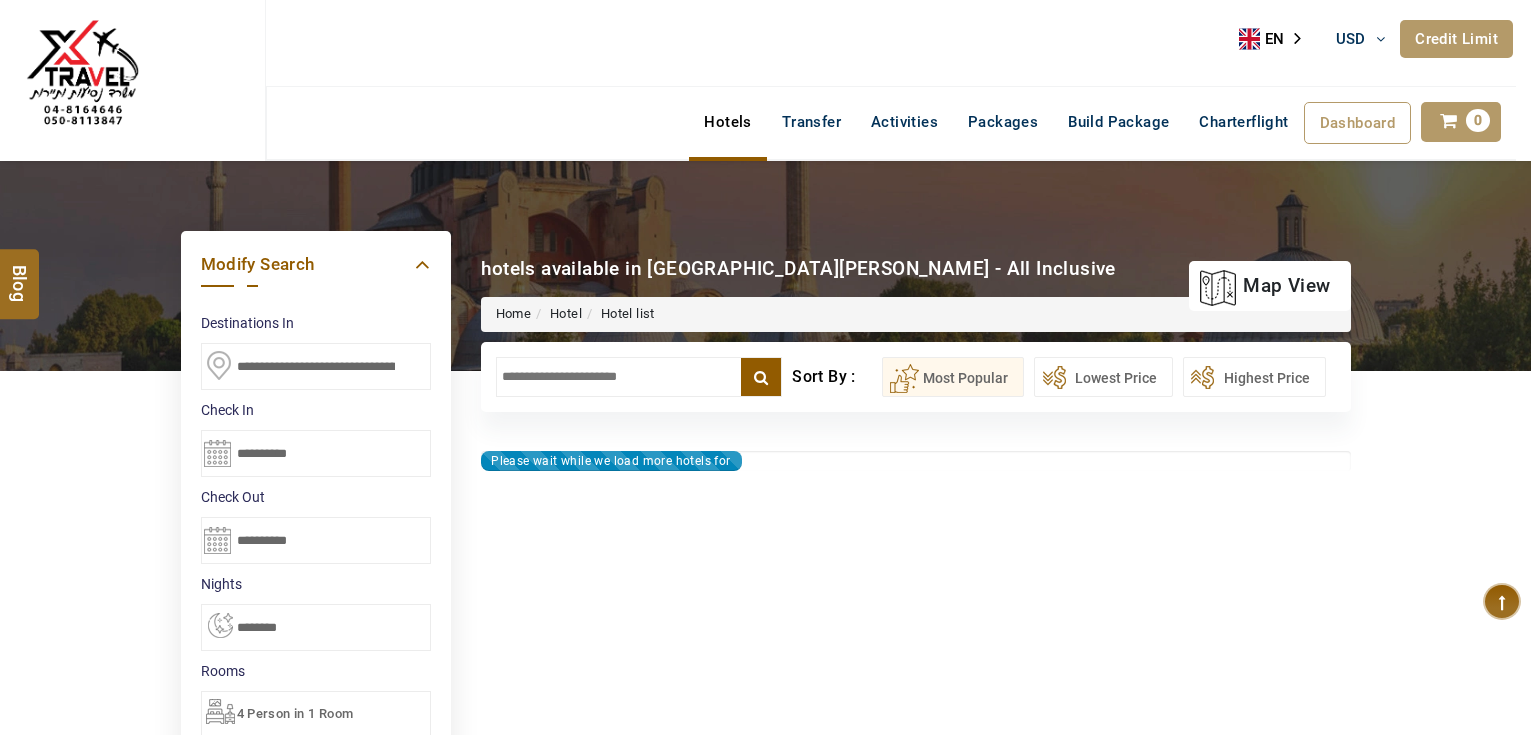 select on "*" 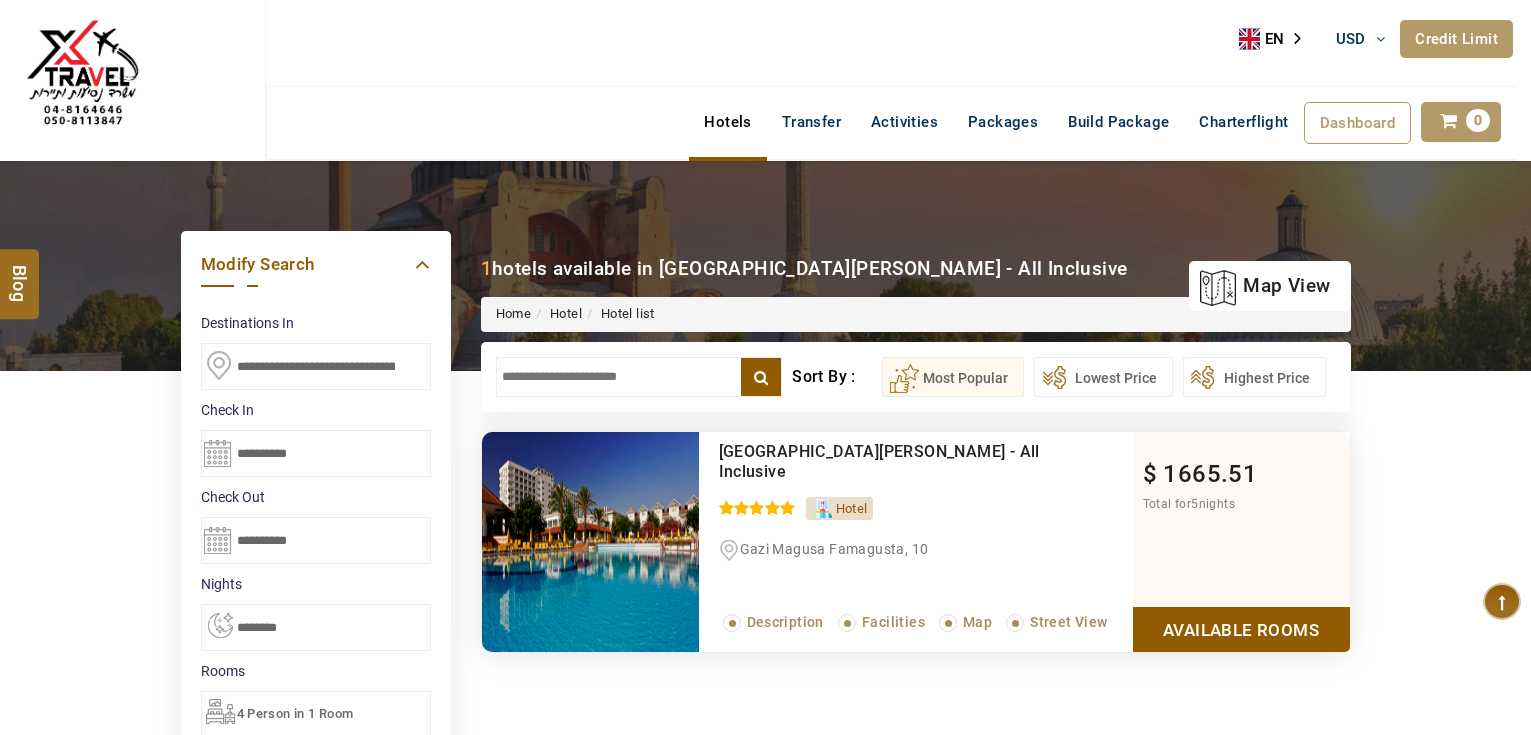 scroll, scrollTop: 0, scrollLeft: 0, axis: both 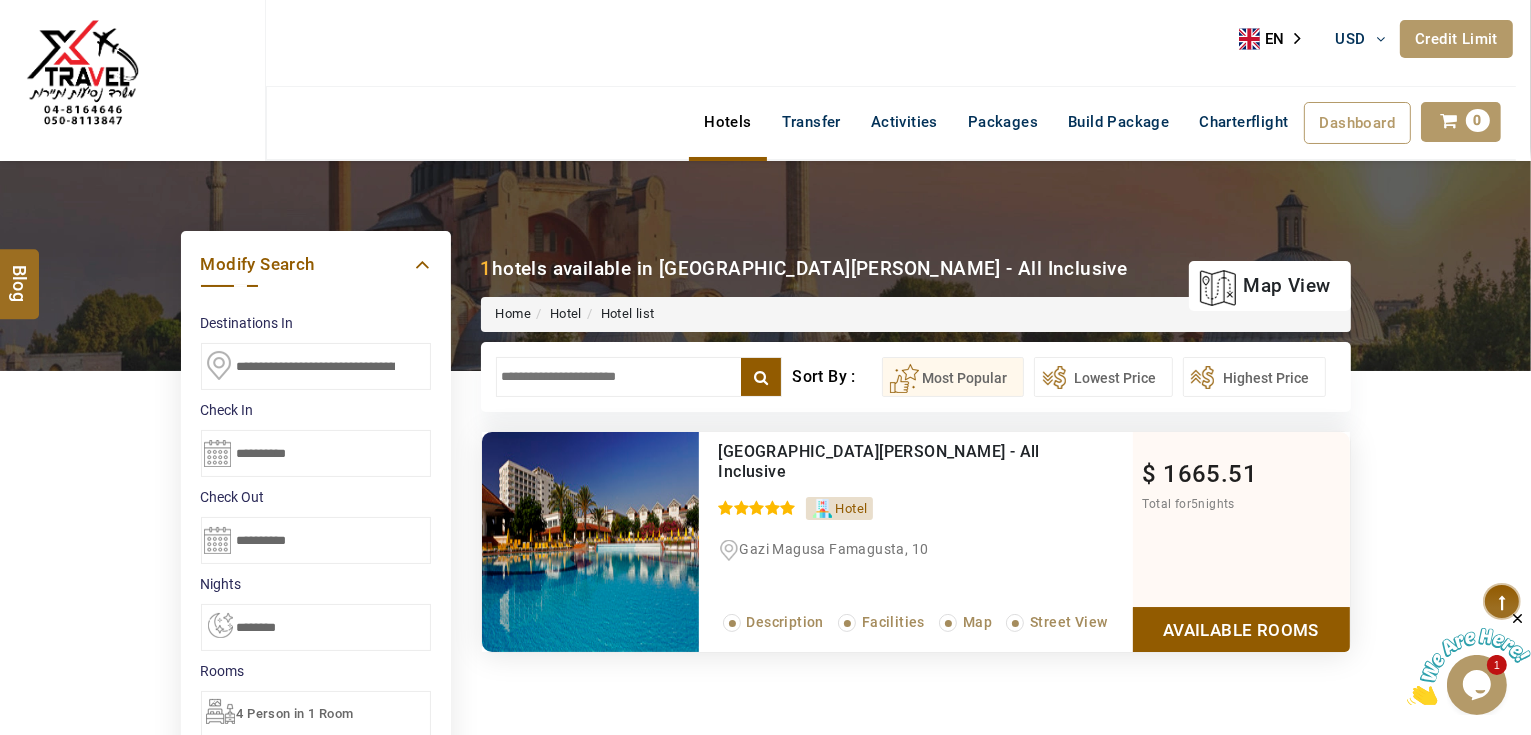 click on "Available Rooms" at bounding box center (1241, 629) 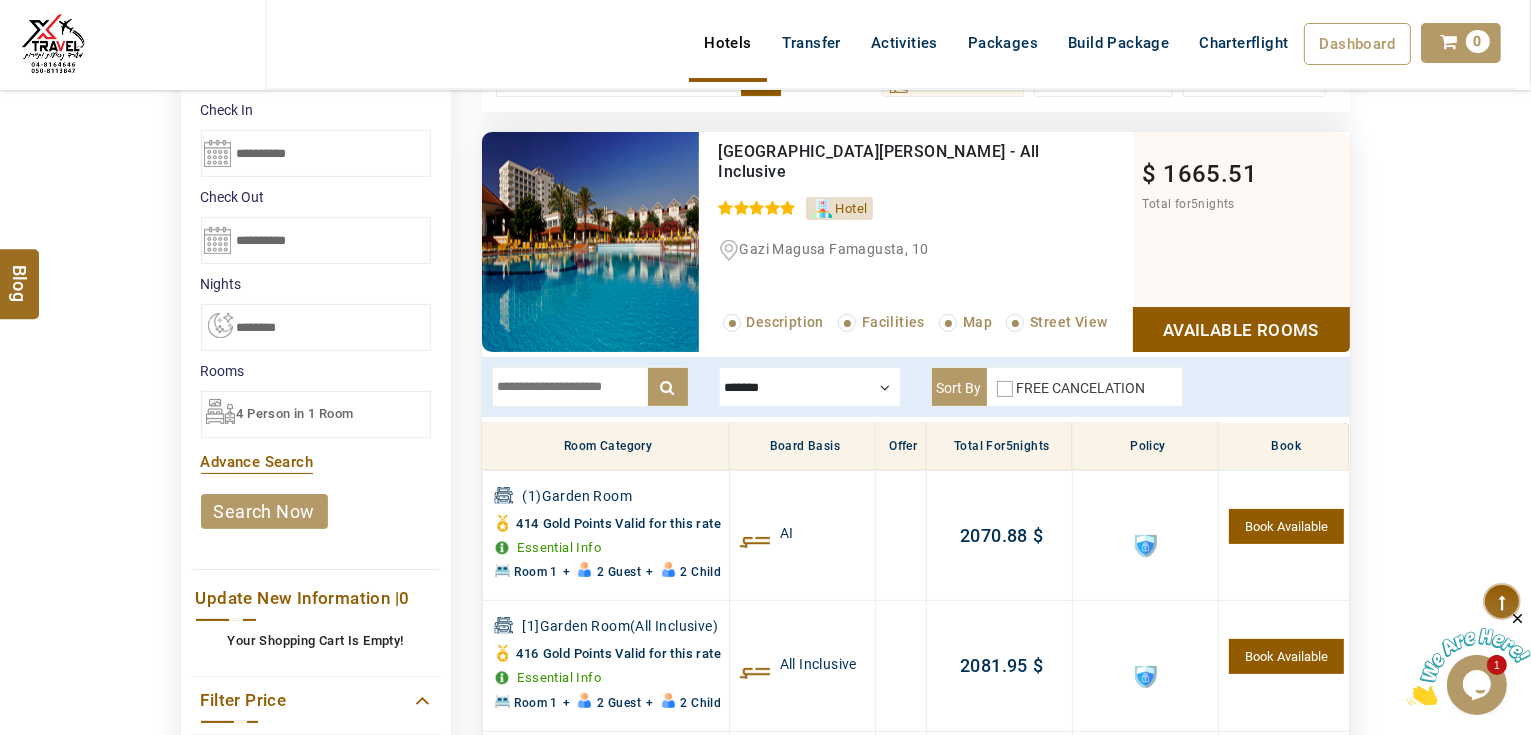 scroll, scrollTop: 220, scrollLeft: 0, axis: vertical 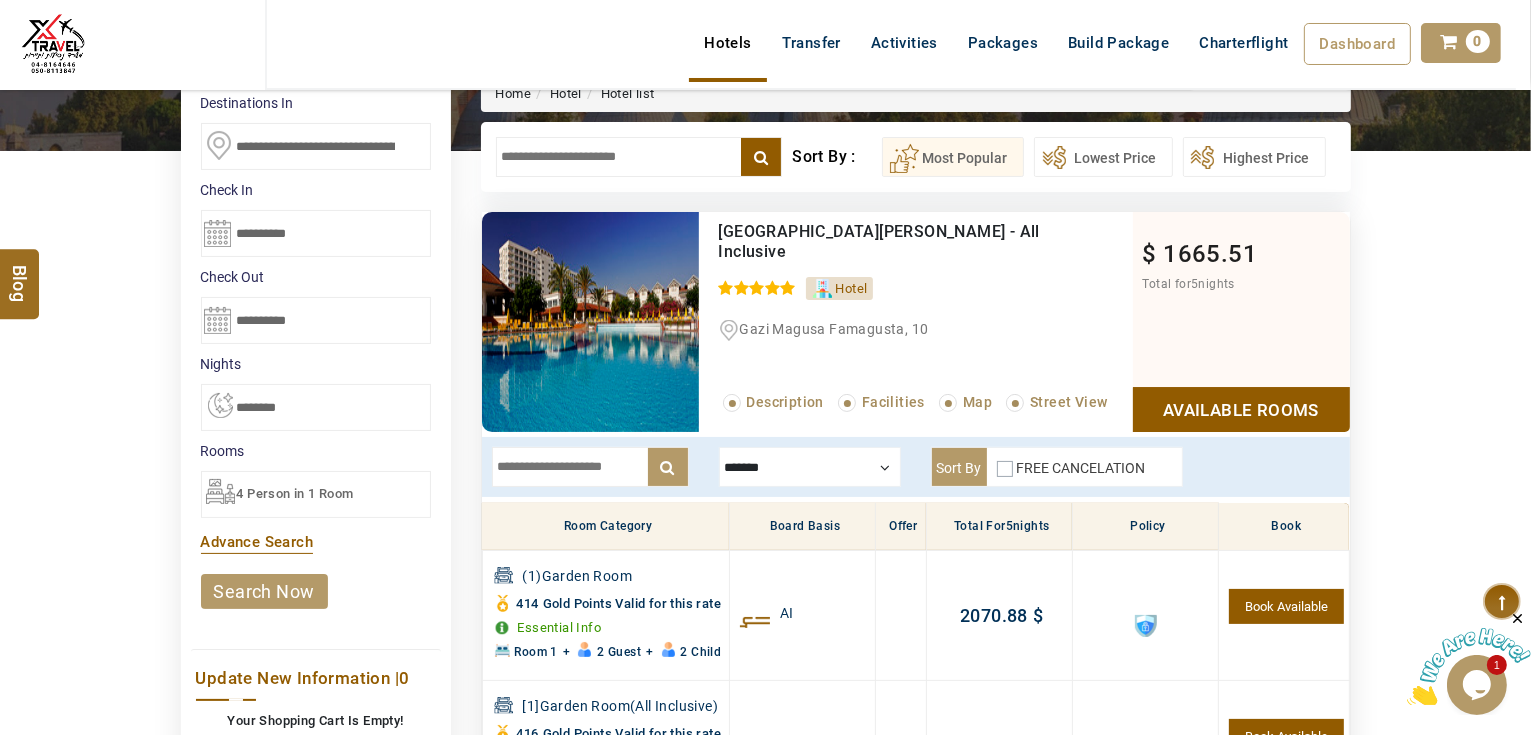 drag, startPoint x: 795, startPoint y: 246, endPoint x: 716, endPoint y: 229, distance: 80.80842 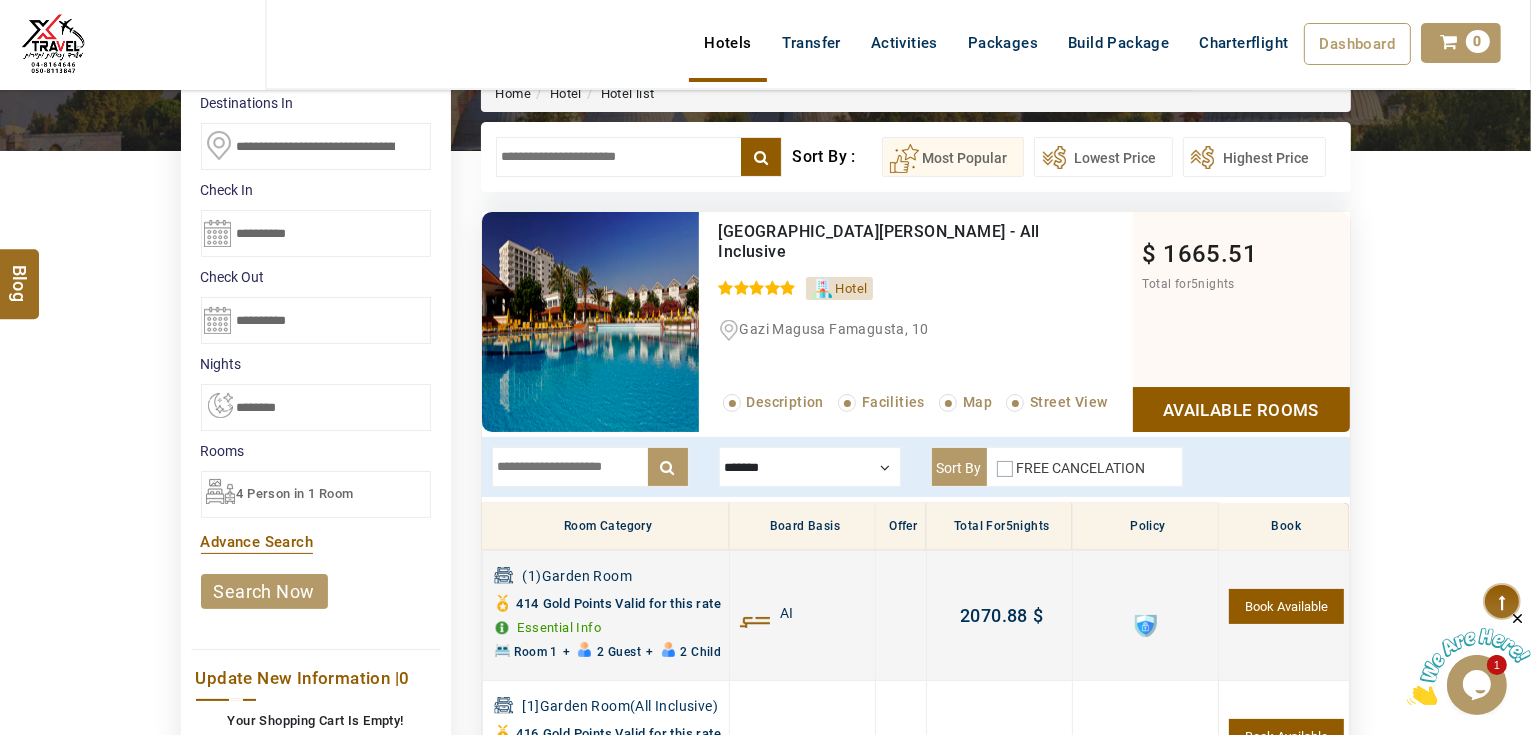 click at bounding box center (1146, 626) 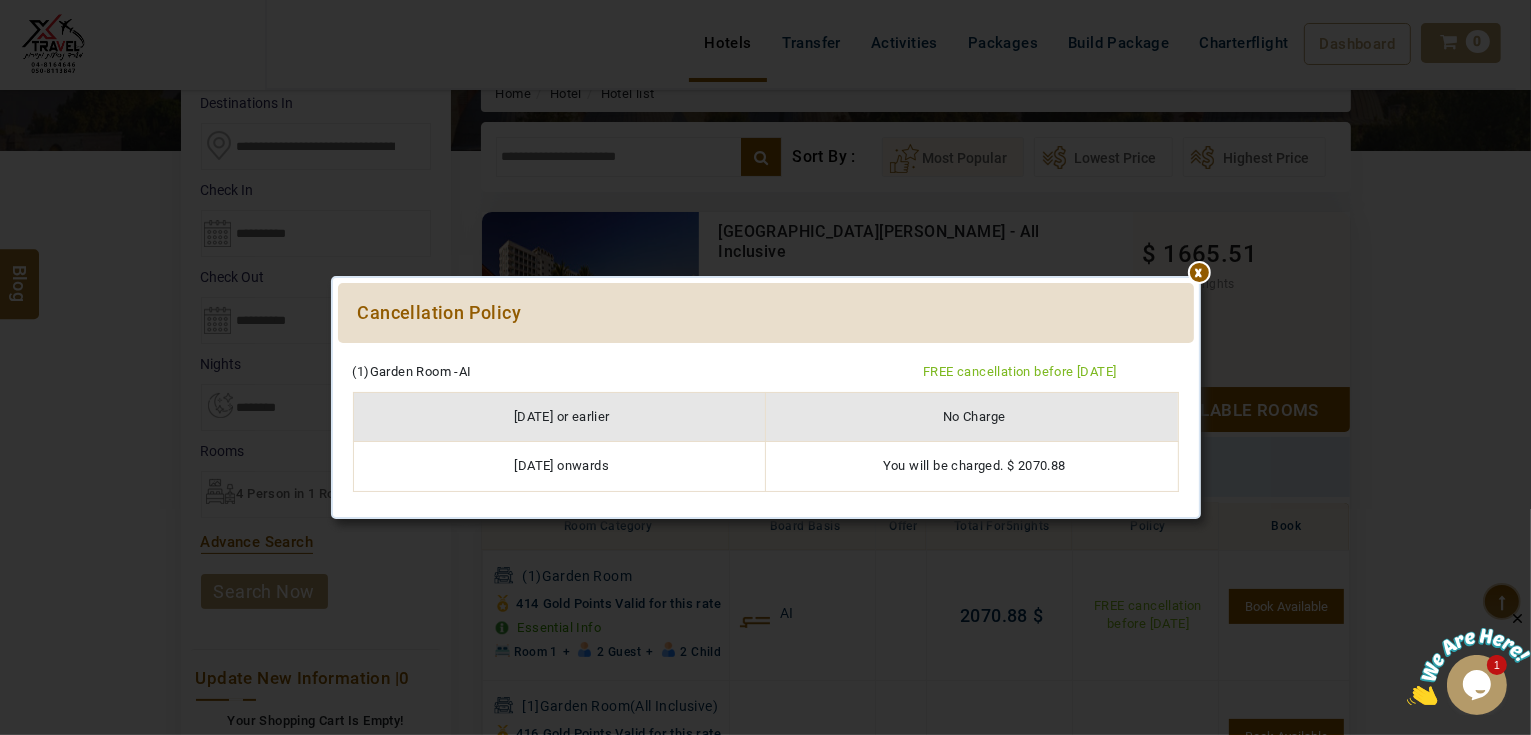 click at bounding box center [766, 353] 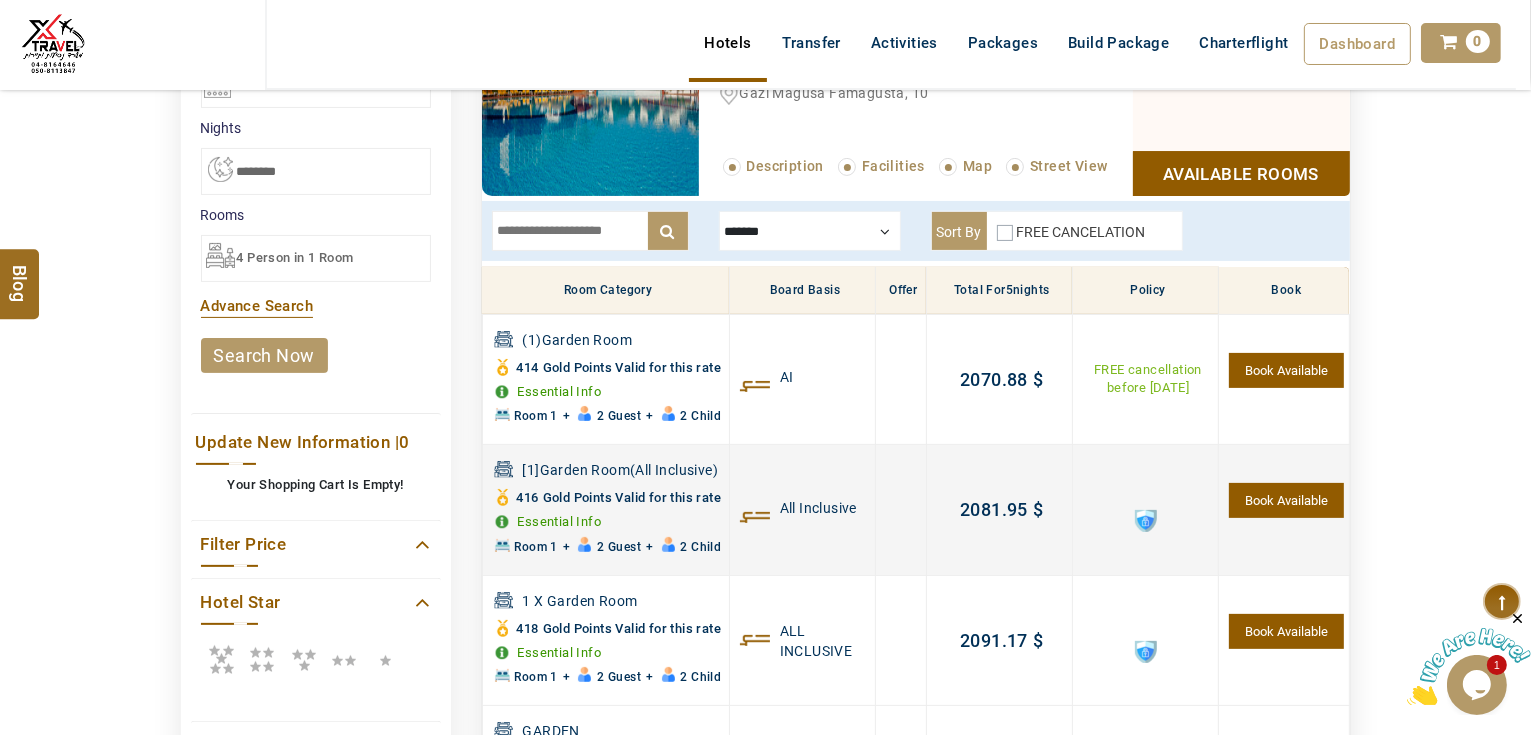 scroll, scrollTop: 620, scrollLeft: 0, axis: vertical 